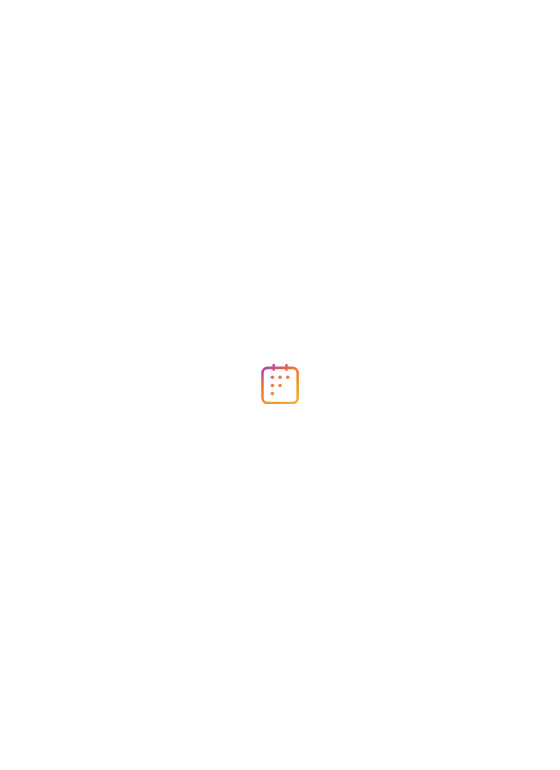 scroll, scrollTop: 0, scrollLeft: 0, axis: both 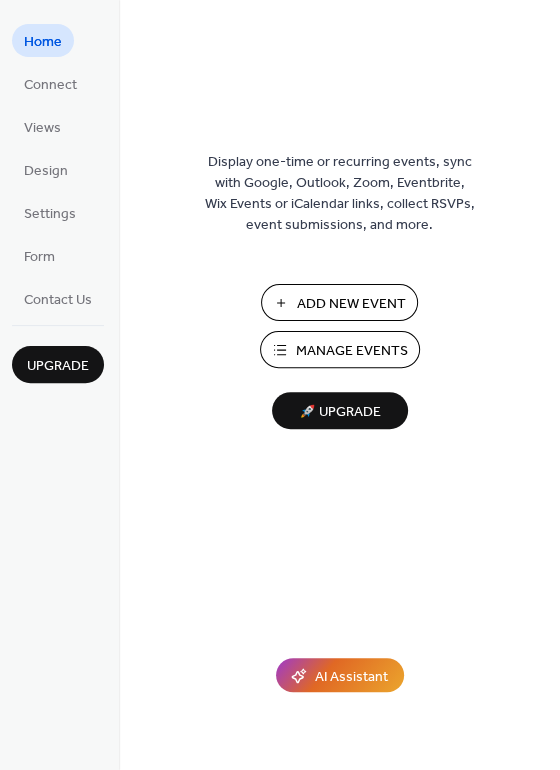 click on "Manage Events" at bounding box center [352, 351] 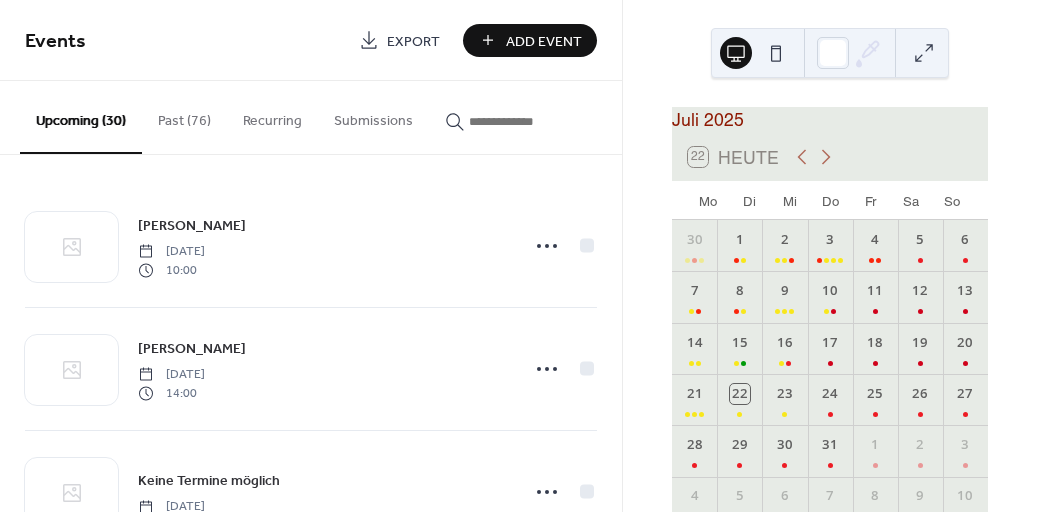scroll, scrollTop: 0, scrollLeft: 0, axis: both 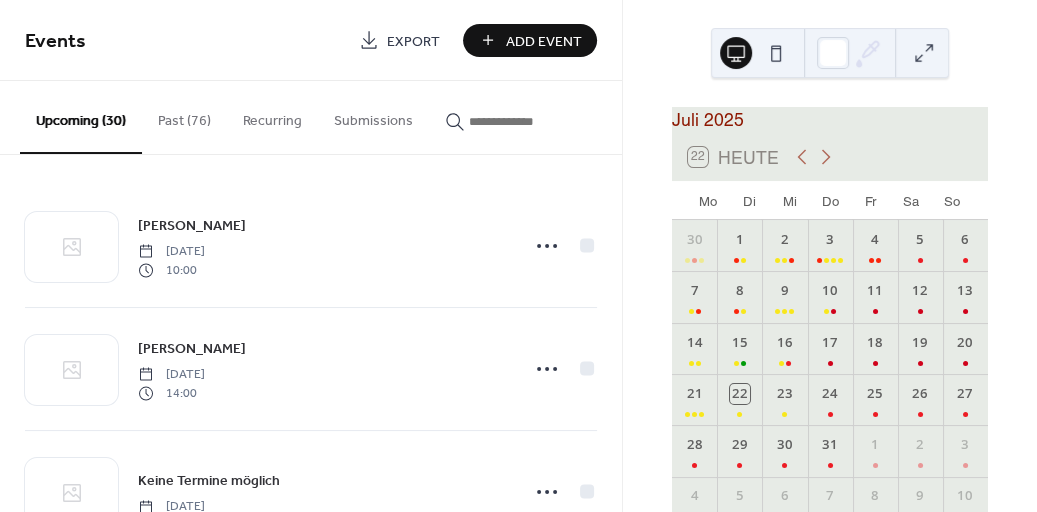 click at bounding box center [529, 121] 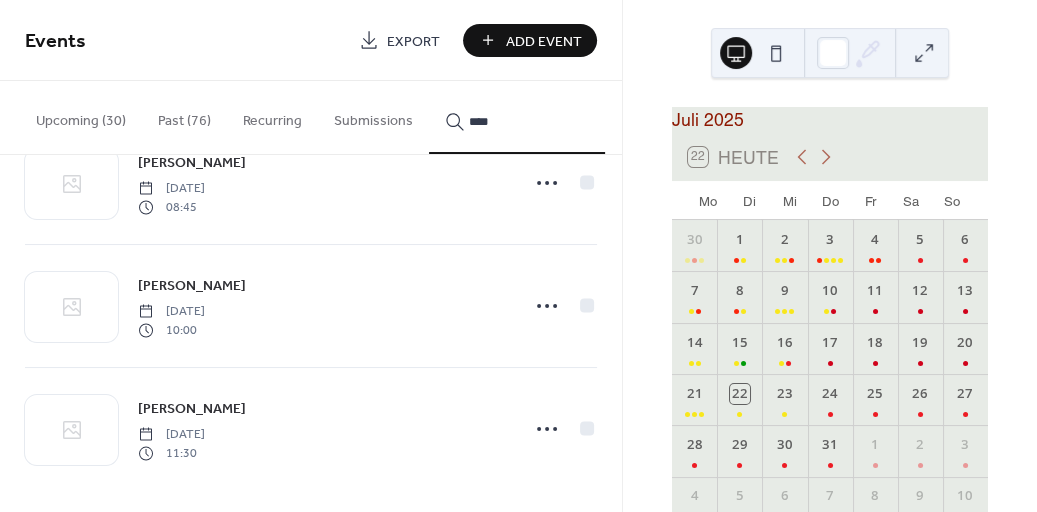 scroll, scrollTop: 319, scrollLeft: 0, axis: vertical 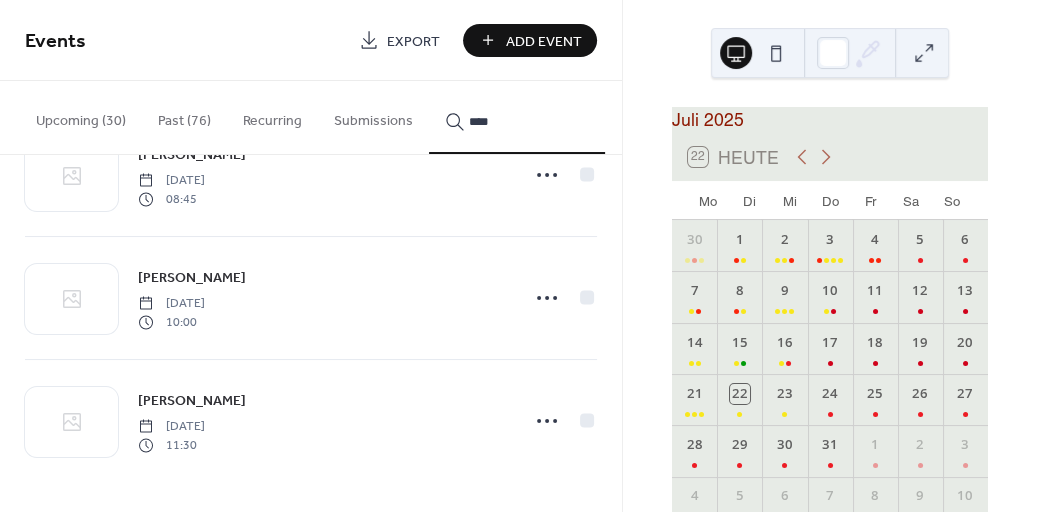 type on "****" 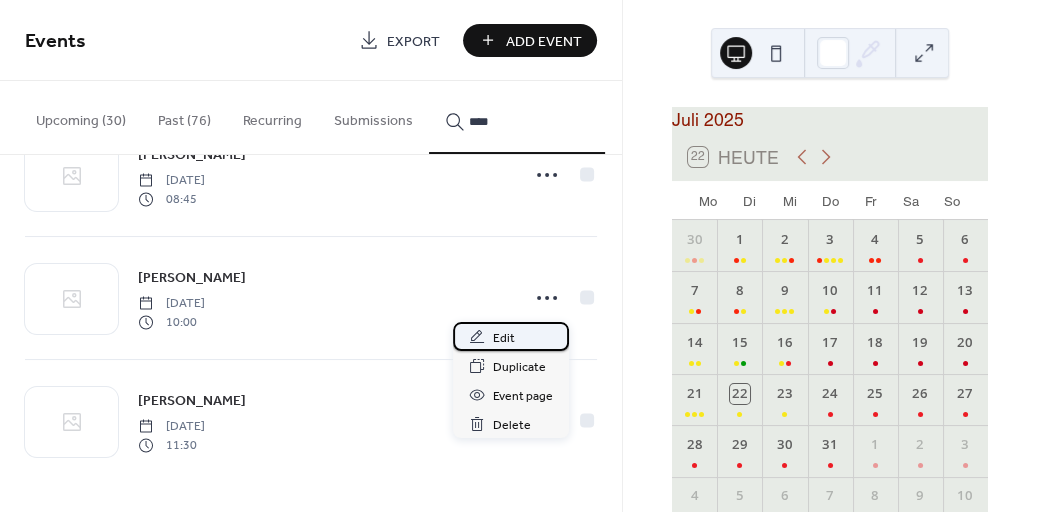 click on "Edit" at bounding box center [504, 338] 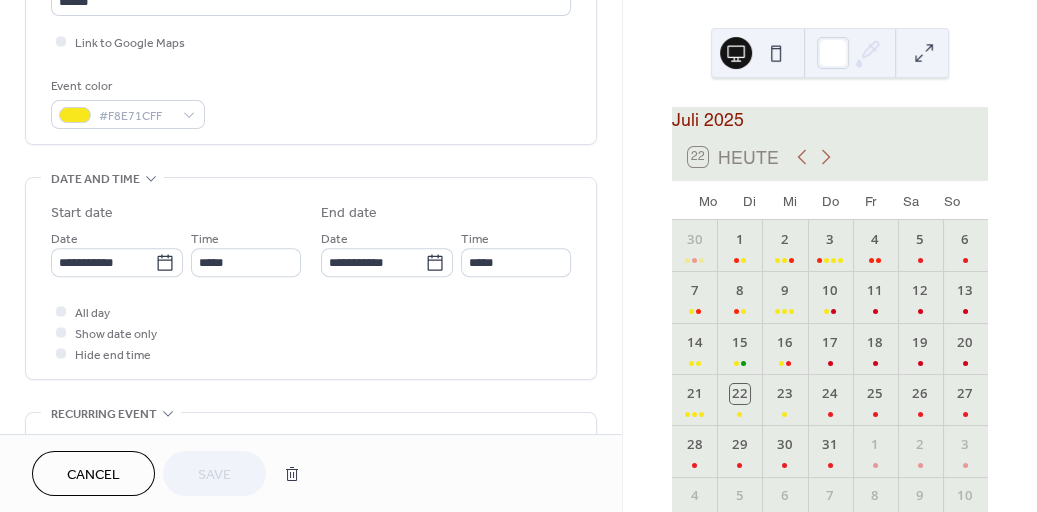 scroll, scrollTop: 475, scrollLeft: 0, axis: vertical 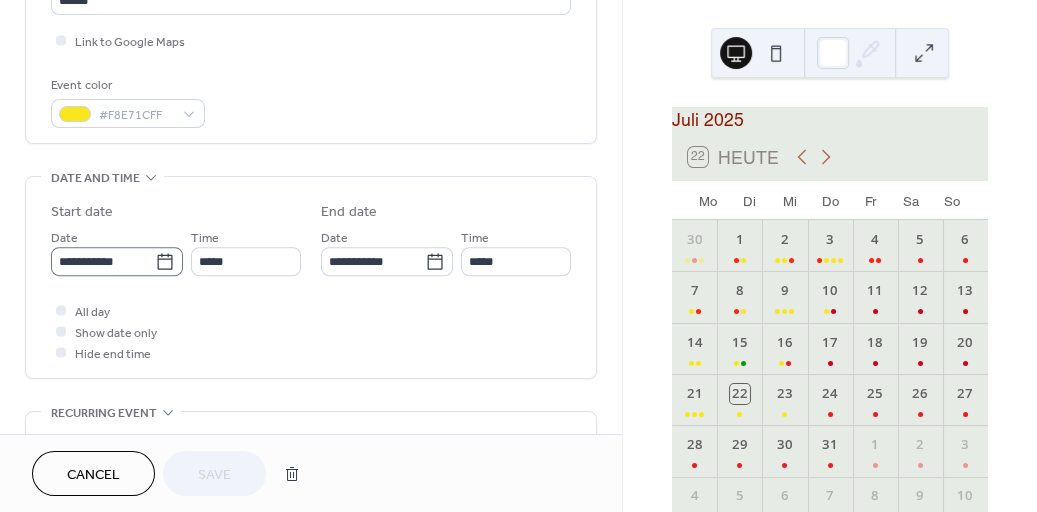click 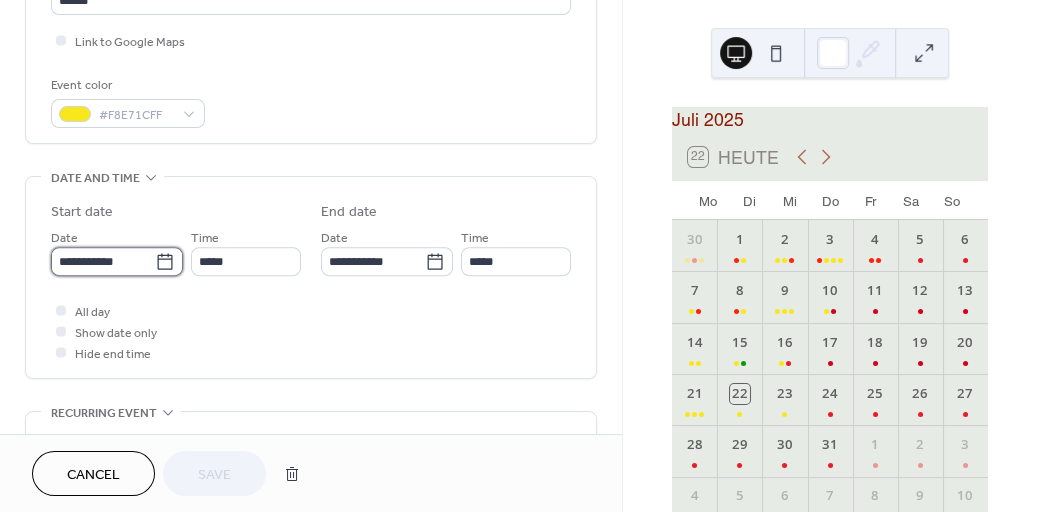 click on "**********" at bounding box center (103, 261) 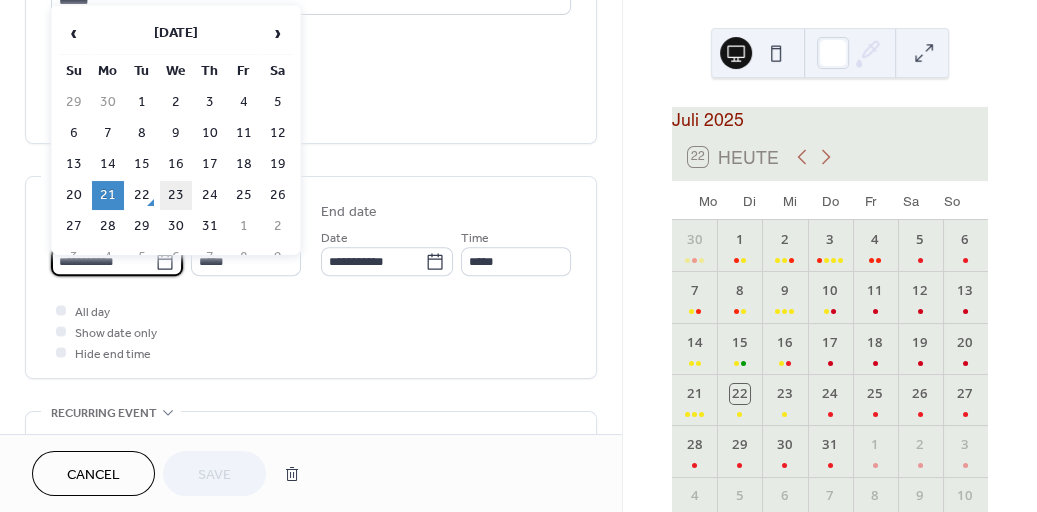 click on "23" at bounding box center [176, 195] 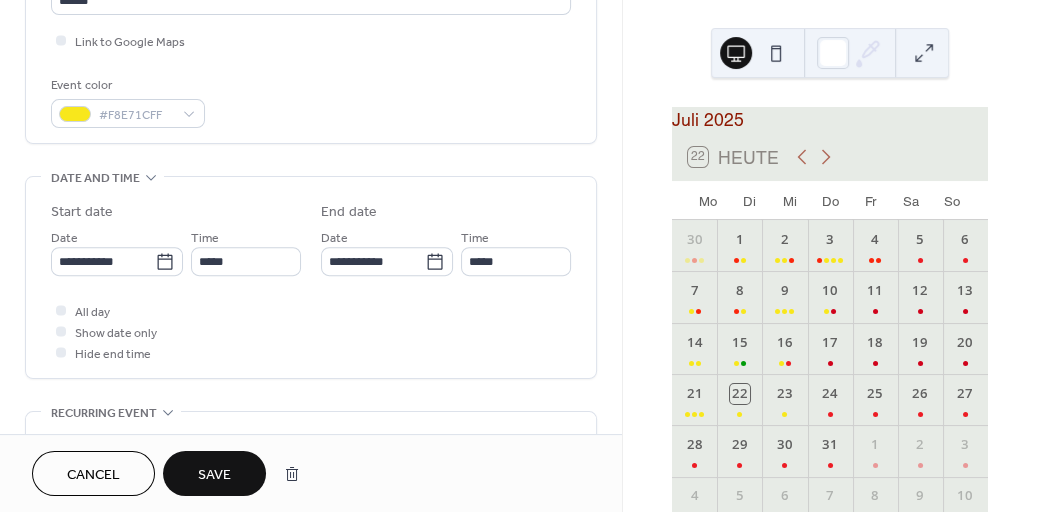 type on "**********" 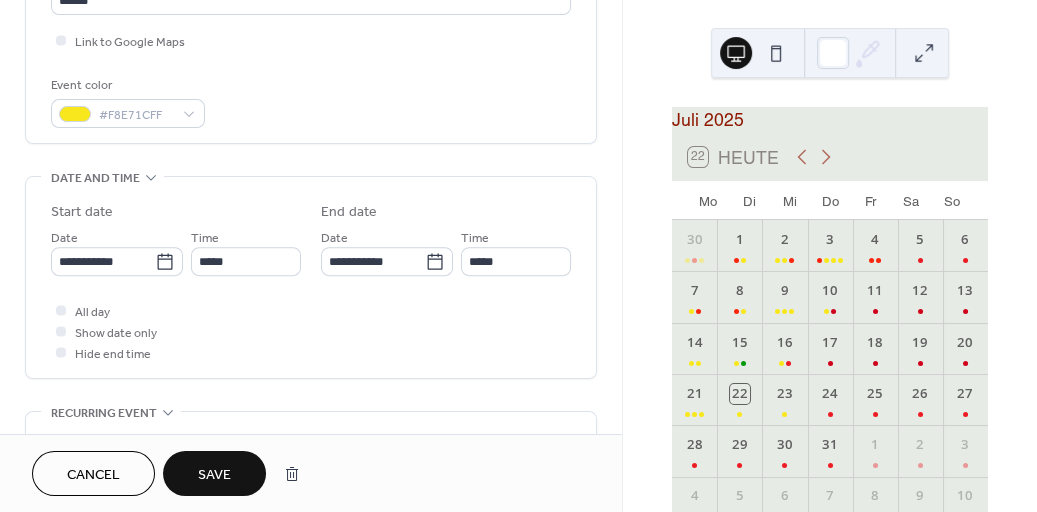 type on "**********" 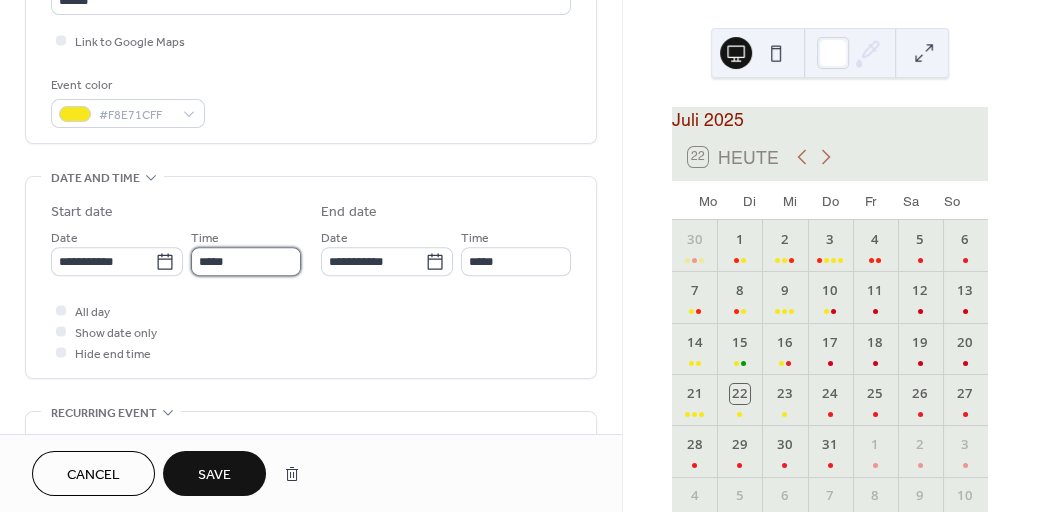 click on "*****" at bounding box center [246, 261] 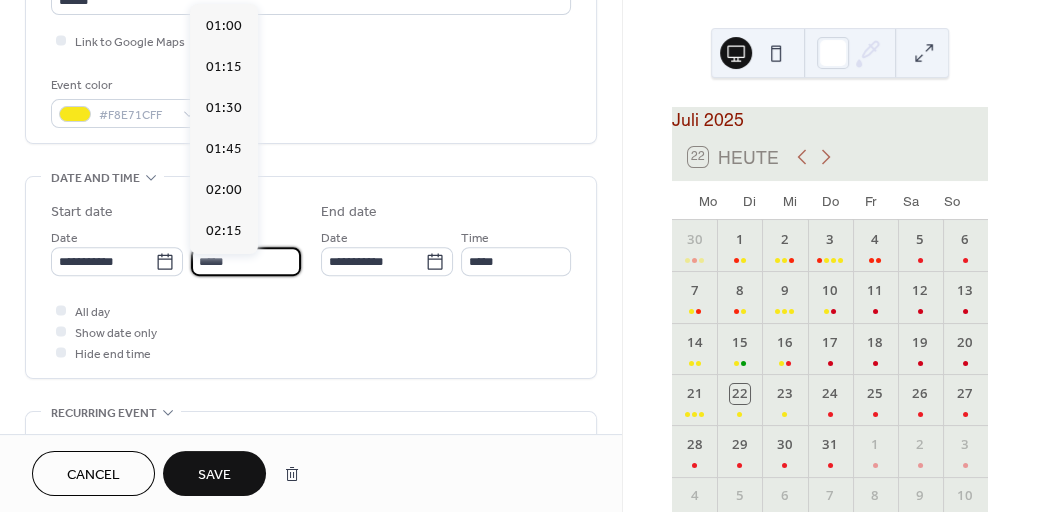 scroll, scrollTop: 1786, scrollLeft: 0, axis: vertical 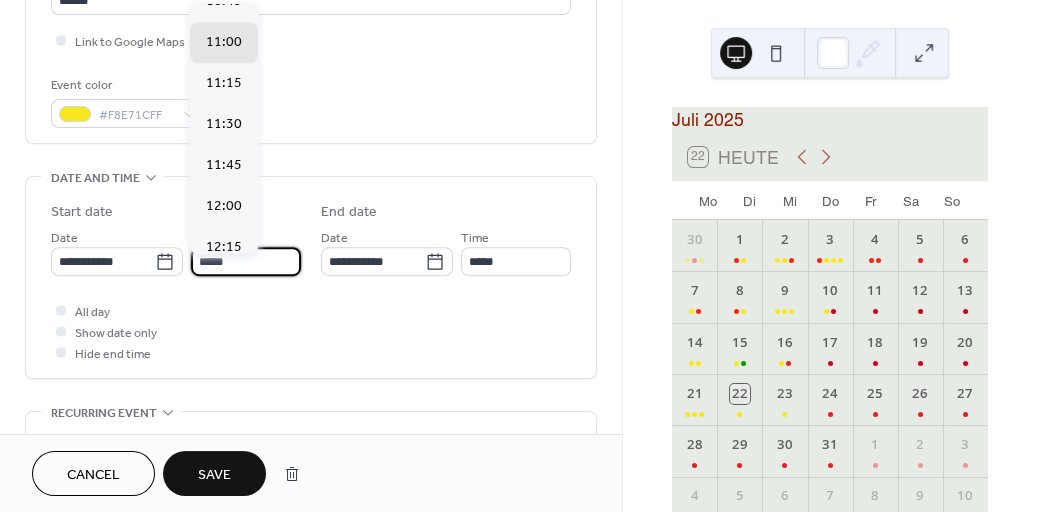 type on "*****" 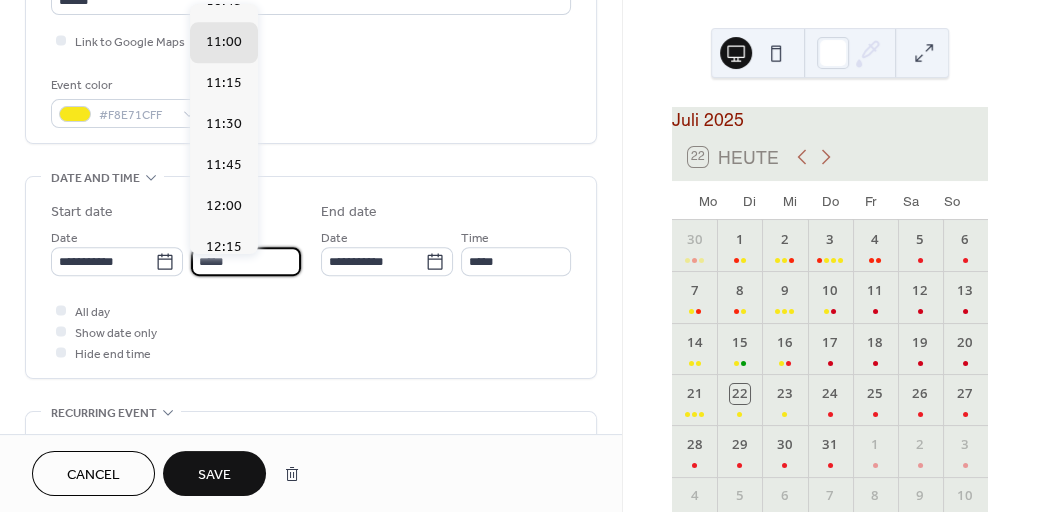 click on "Save" at bounding box center (214, 475) 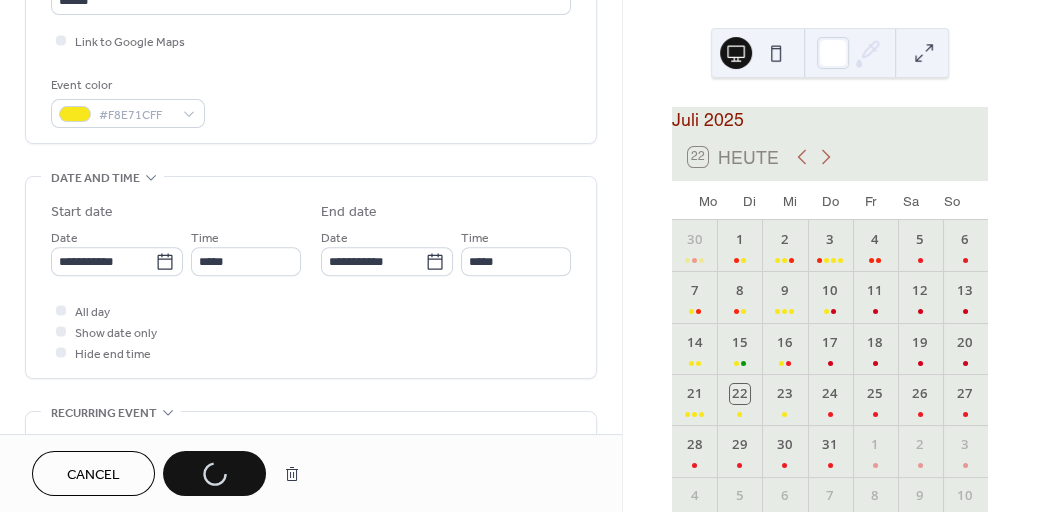 type on "*****" 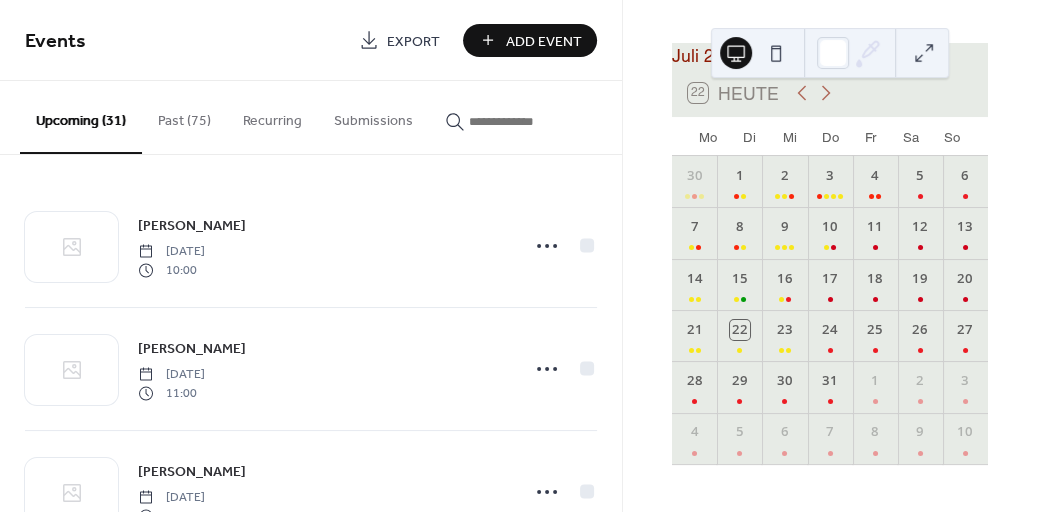 scroll, scrollTop: 0, scrollLeft: 0, axis: both 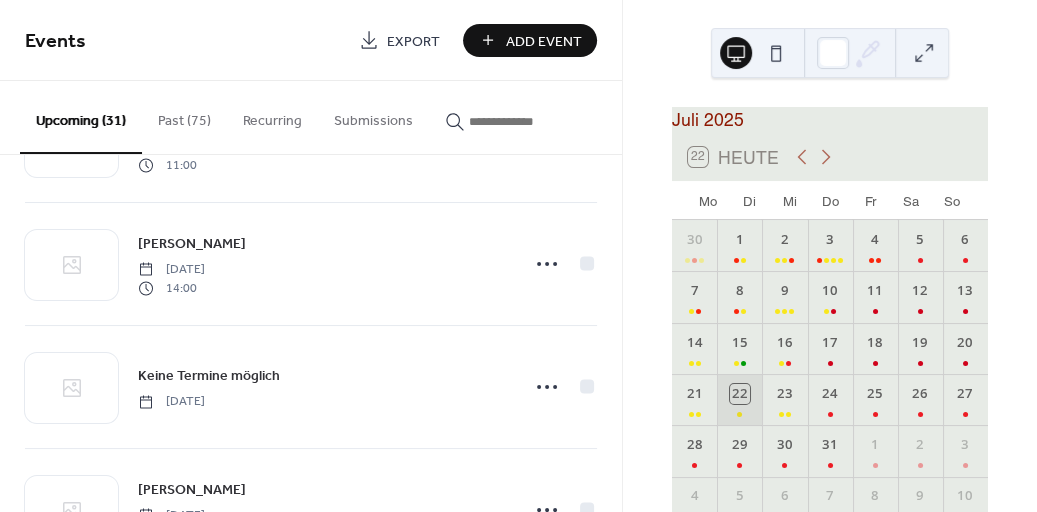 click on "22" at bounding box center [739, 399] 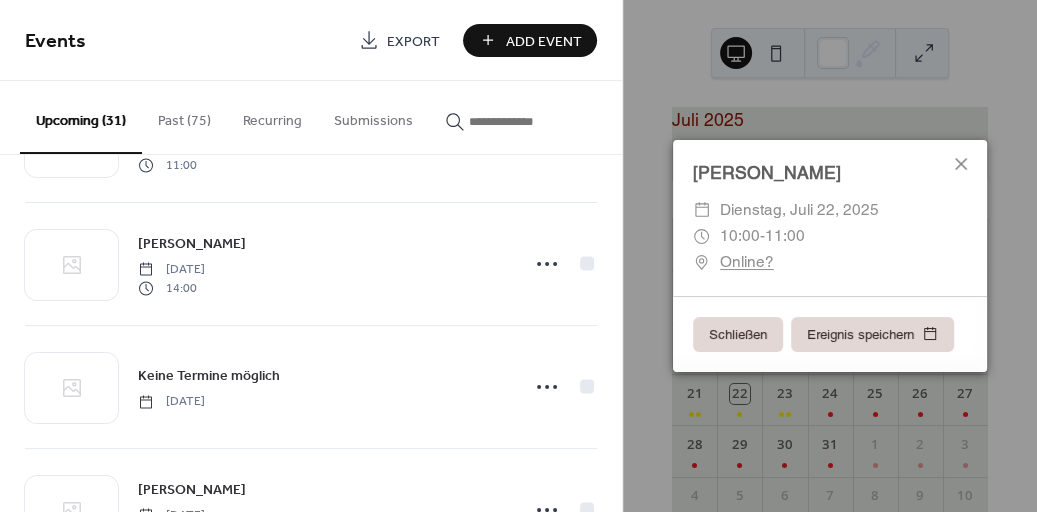 click on "Schließen" at bounding box center (738, 335) 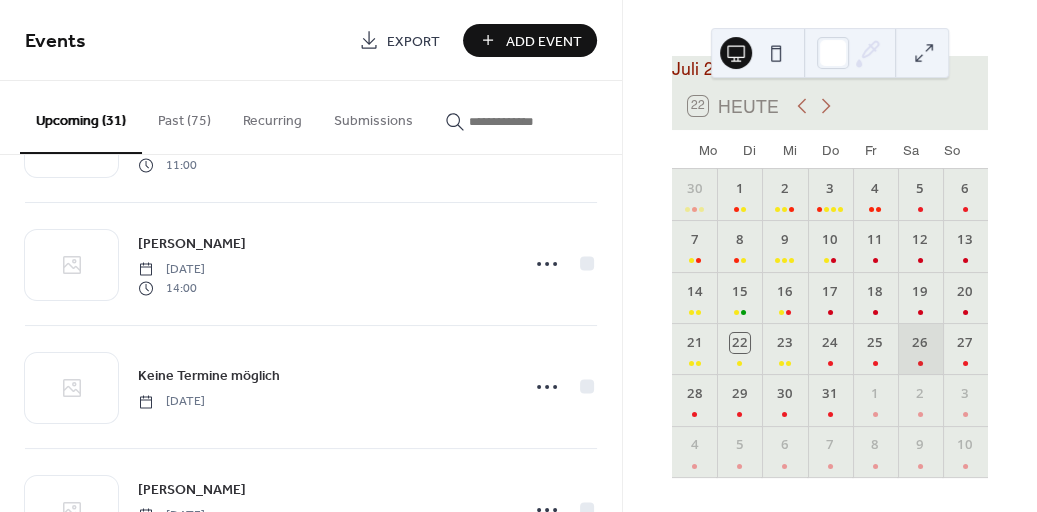 scroll, scrollTop: 59, scrollLeft: 0, axis: vertical 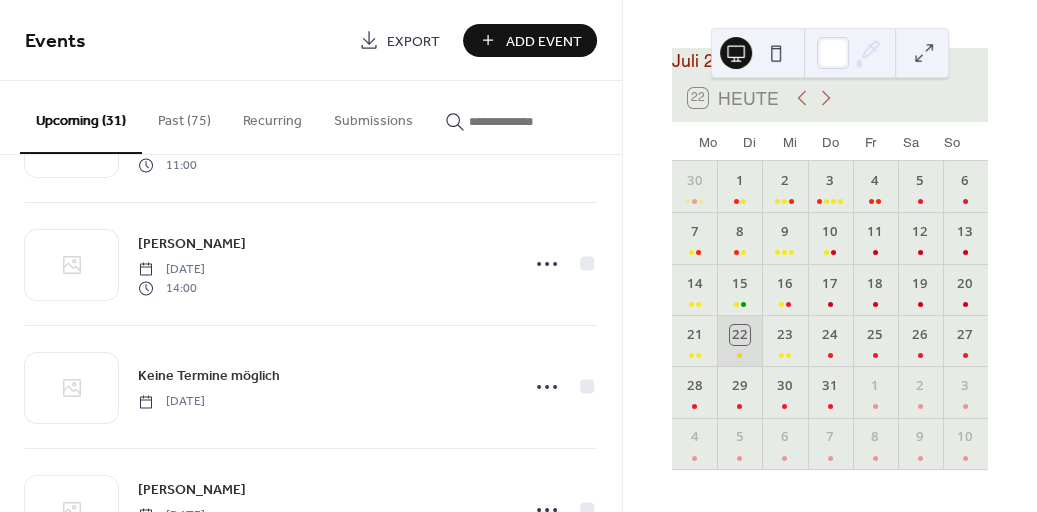 click on "22" at bounding box center (739, 340) 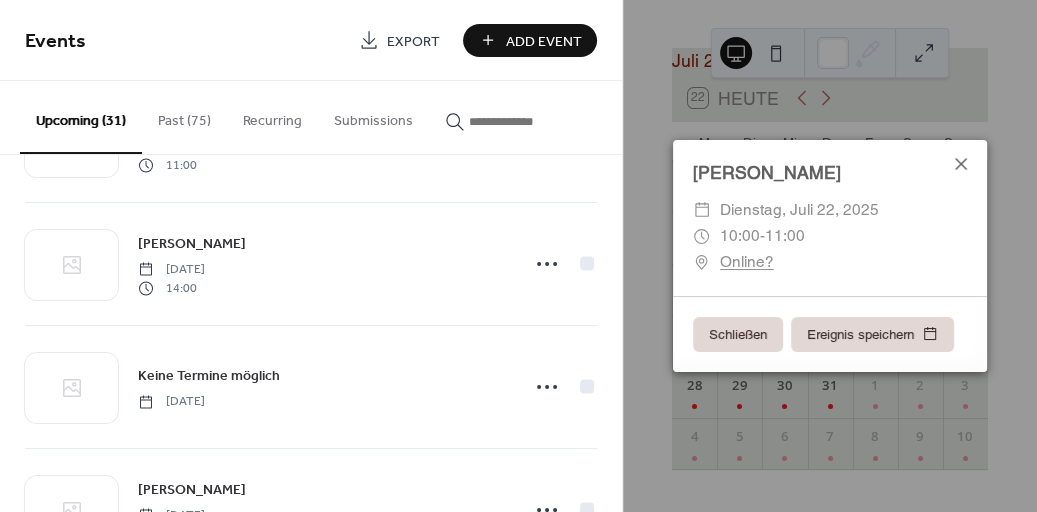 click 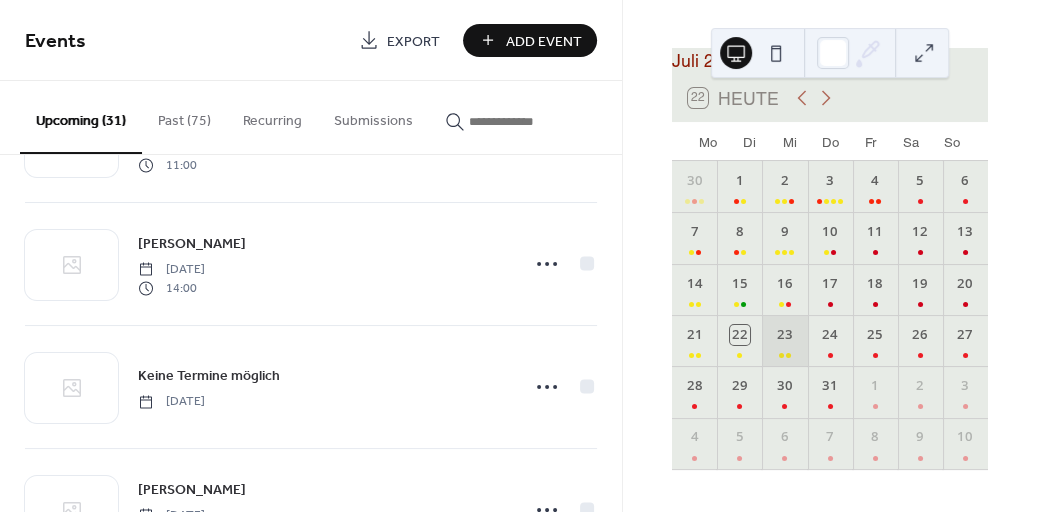 click on "23" at bounding box center [784, 340] 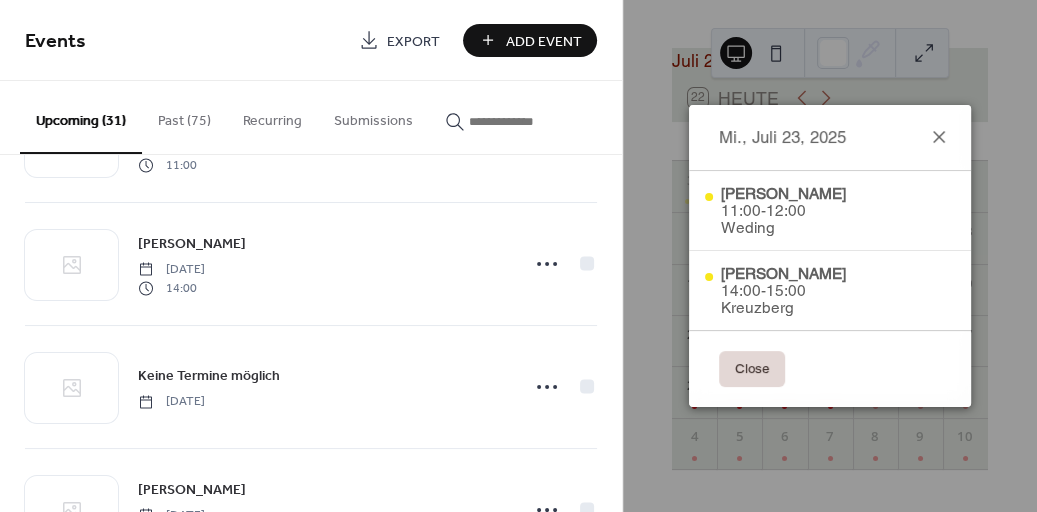 click 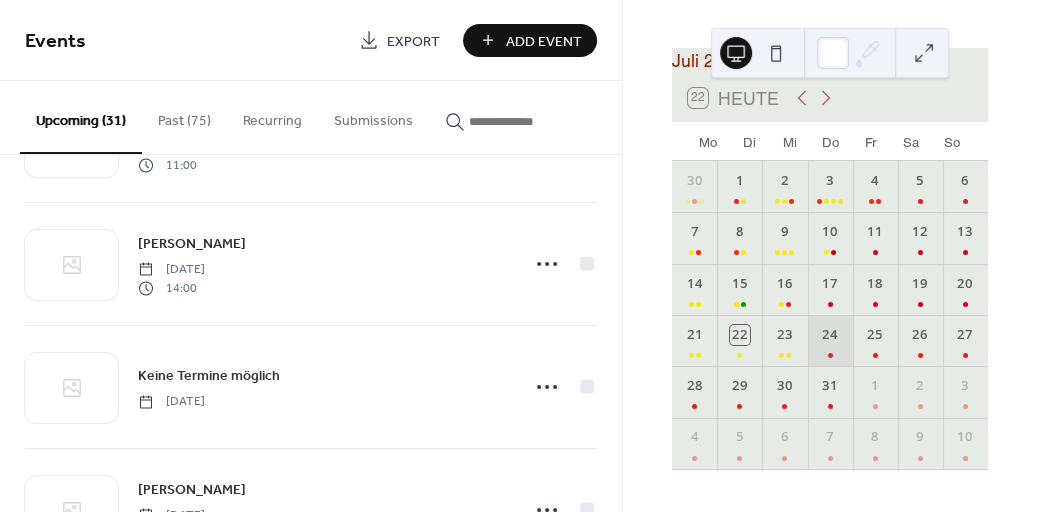 click on "24" at bounding box center [830, 340] 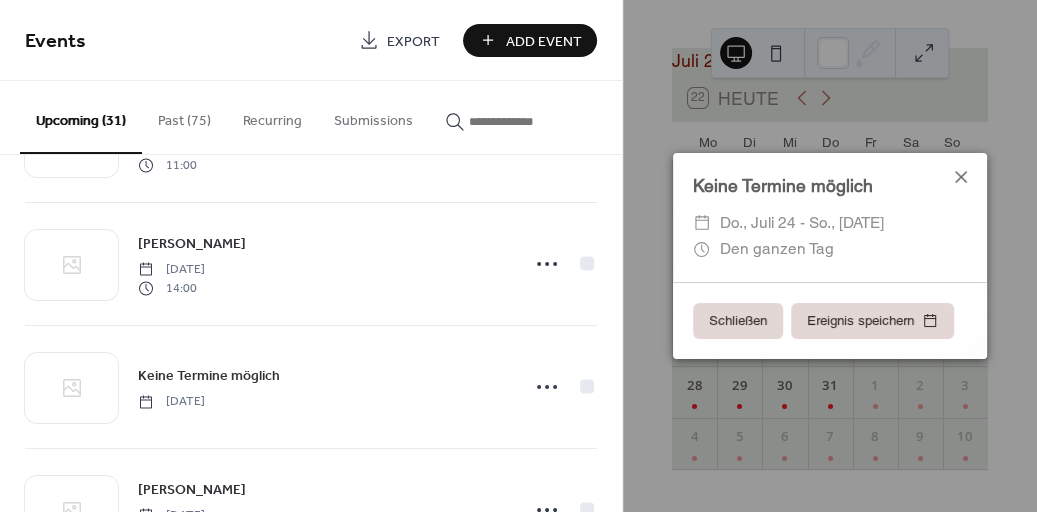 click 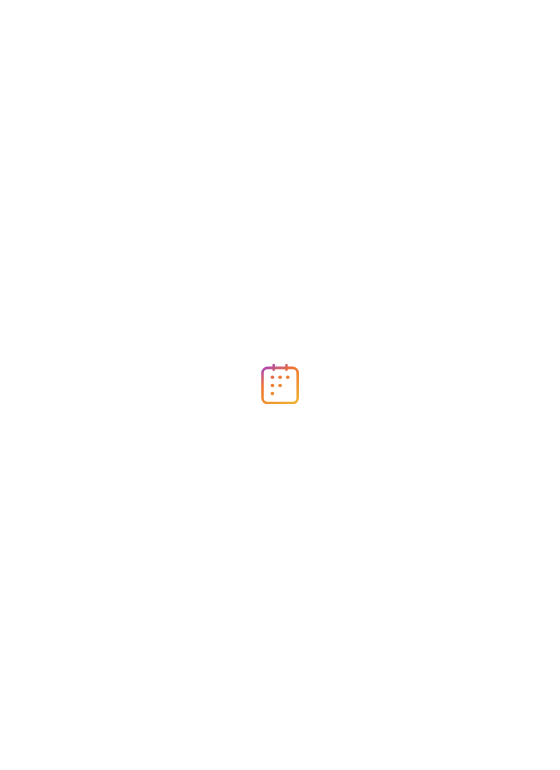 scroll, scrollTop: 0, scrollLeft: 0, axis: both 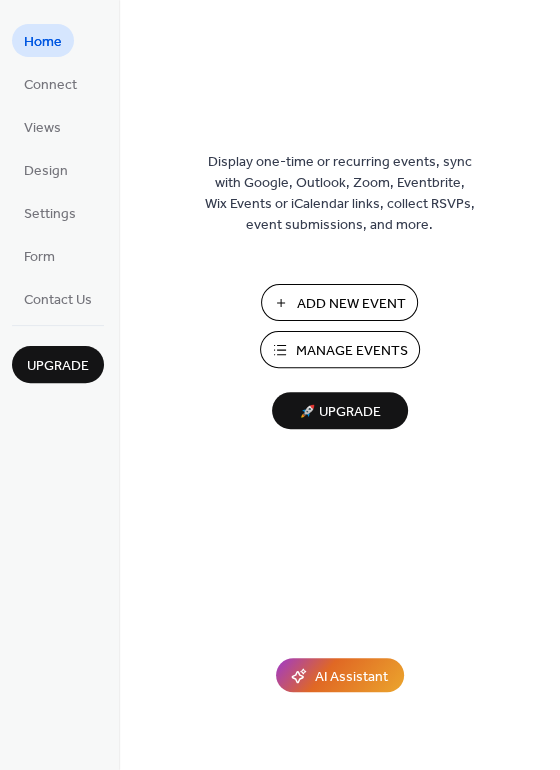 click on "Manage Events" at bounding box center (352, 351) 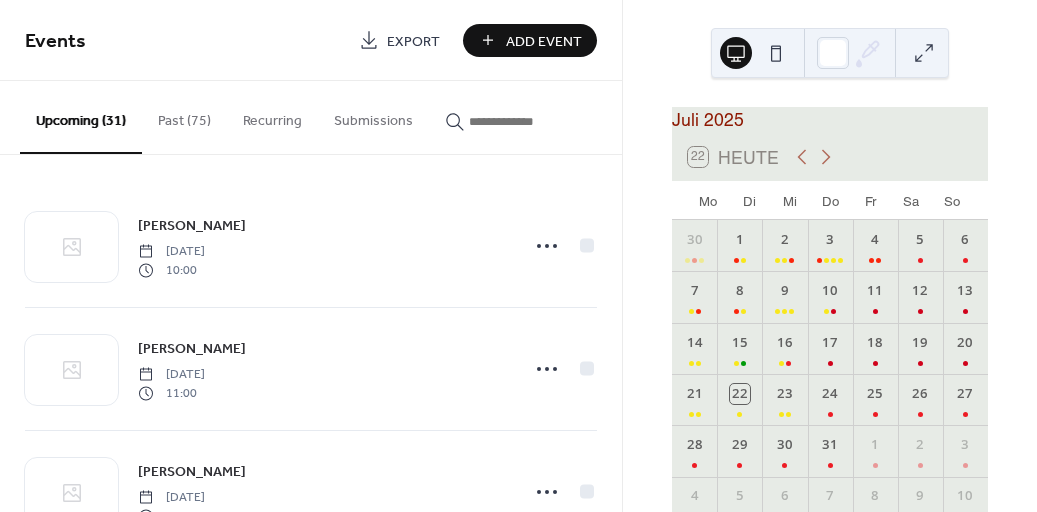 scroll, scrollTop: 0, scrollLeft: 0, axis: both 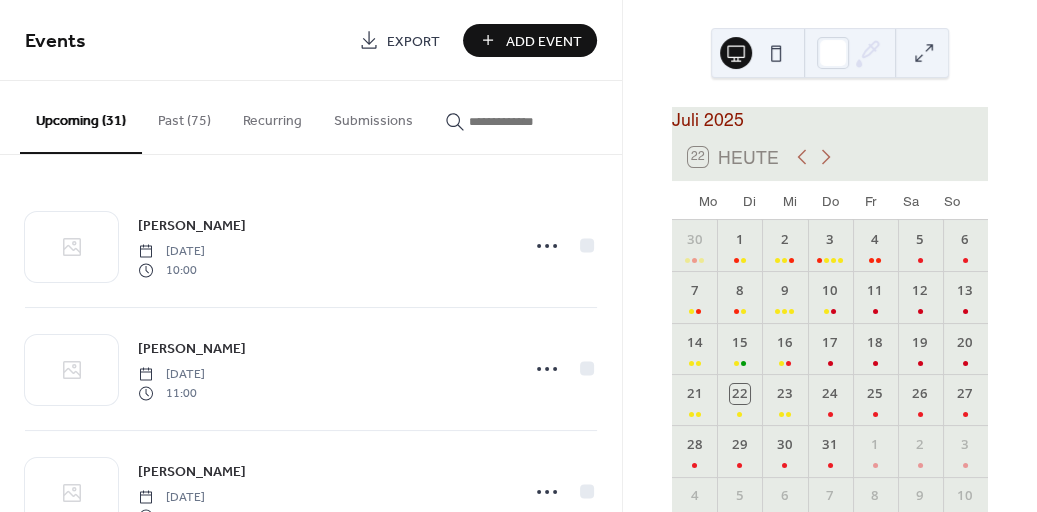 click at bounding box center [529, 121] 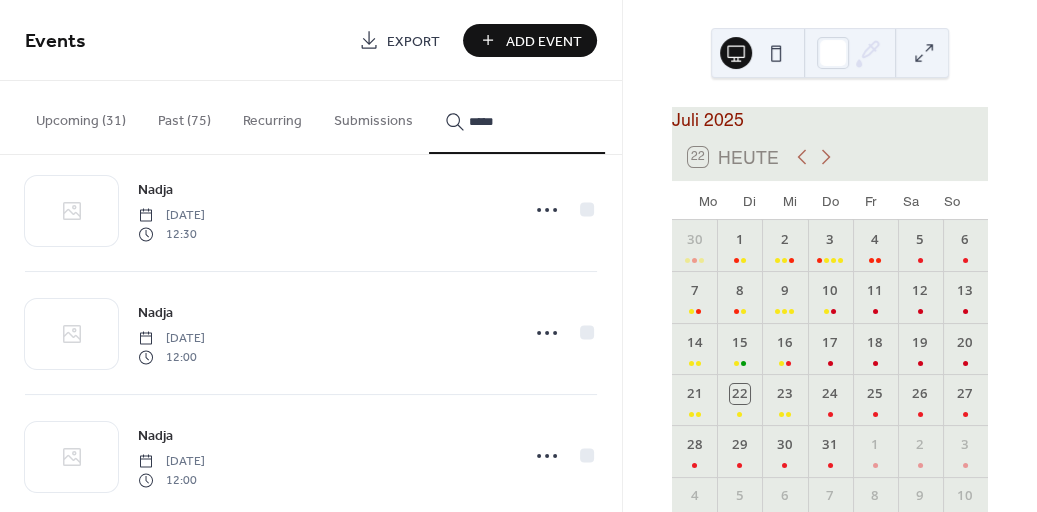 scroll, scrollTop: 914, scrollLeft: 0, axis: vertical 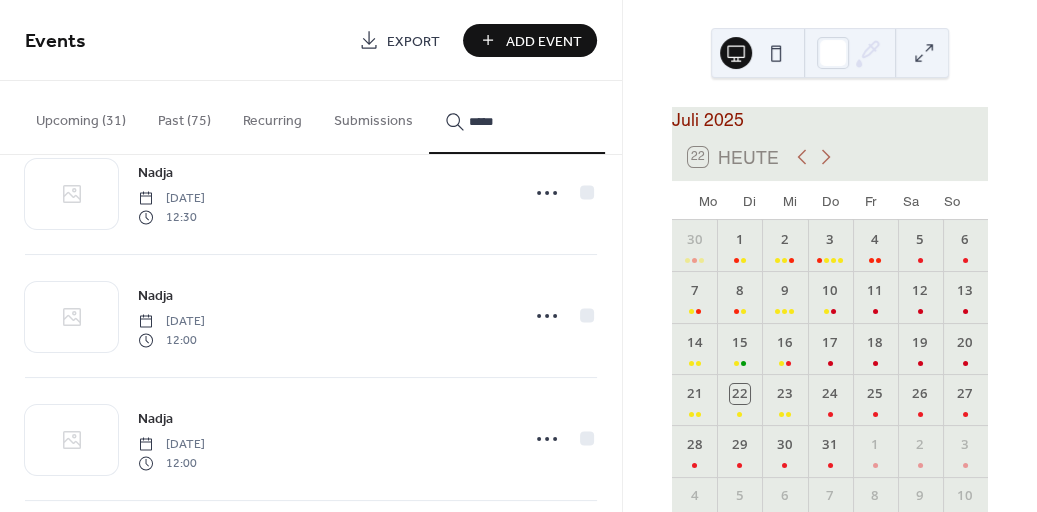 type on "*****" 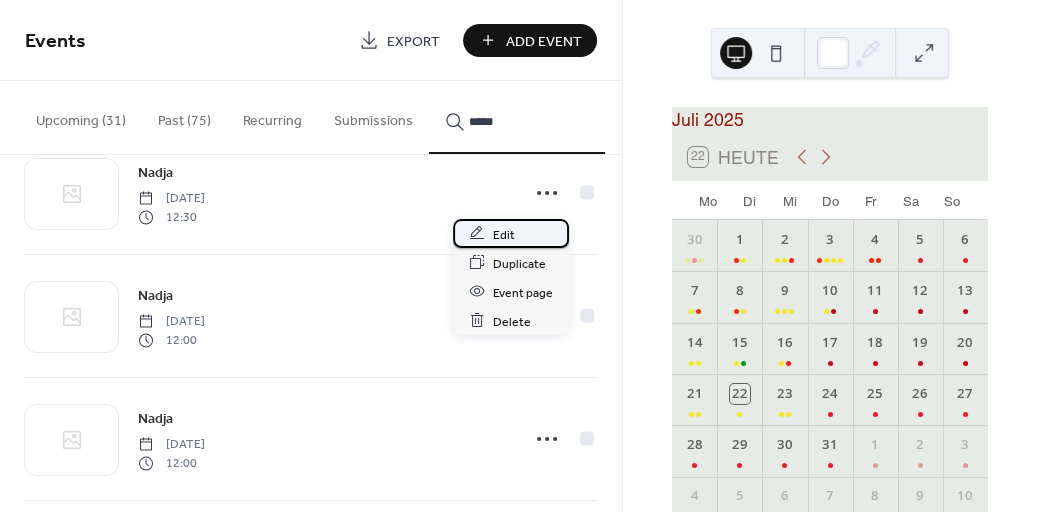 click on "Edit" at bounding box center [504, 234] 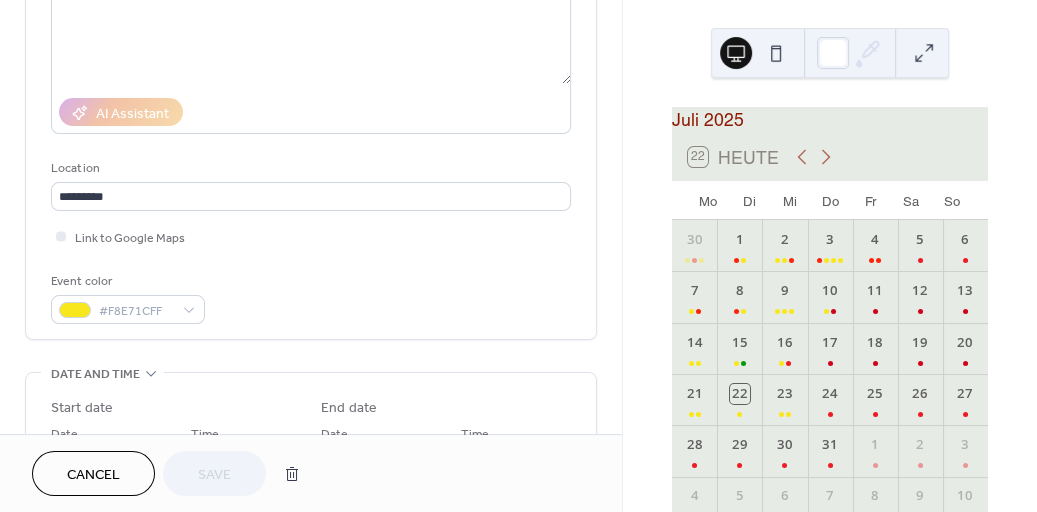 scroll, scrollTop: 320, scrollLeft: 0, axis: vertical 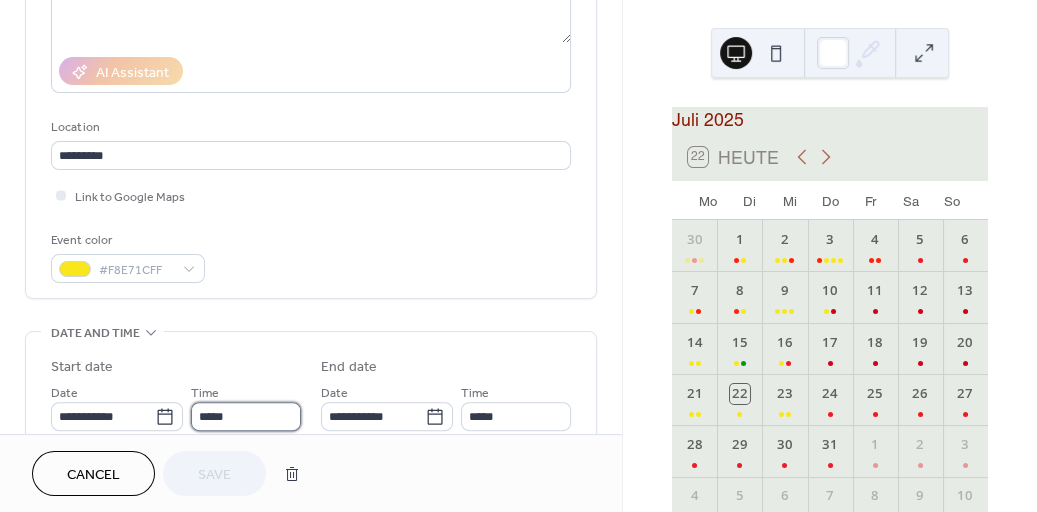click on "*****" at bounding box center (246, 416) 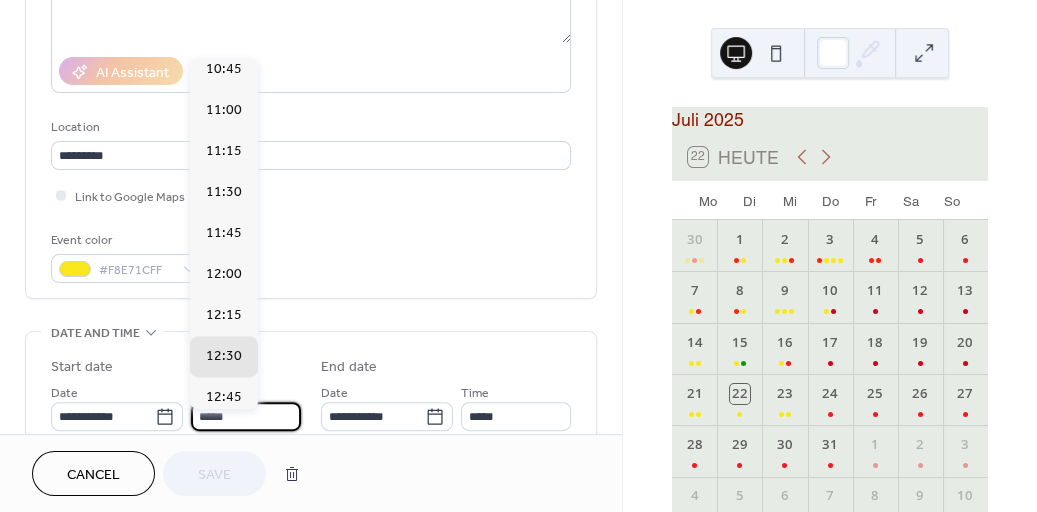 scroll, scrollTop: 1745, scrollLeft: 0, axis: vertical 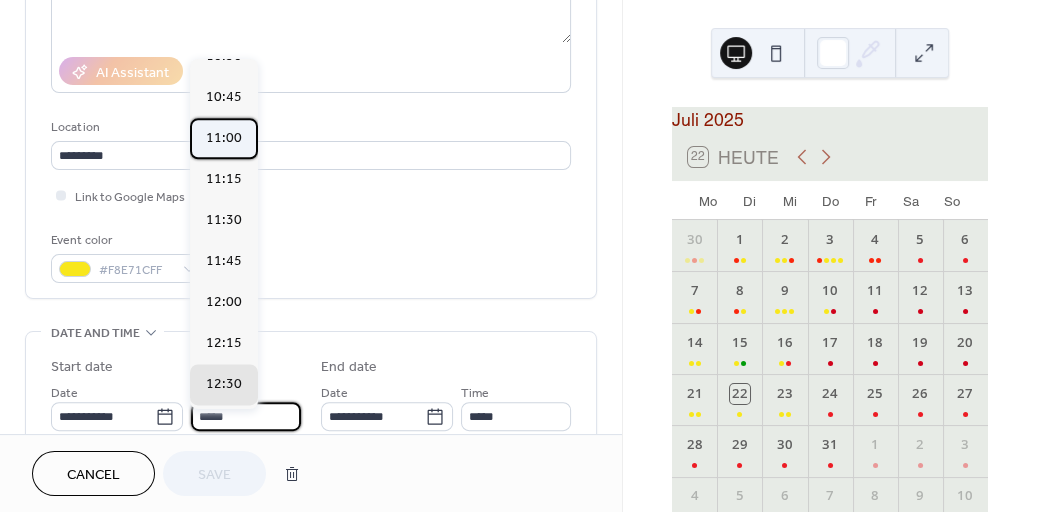 click on "11:00" at bounding box center (224, 137) 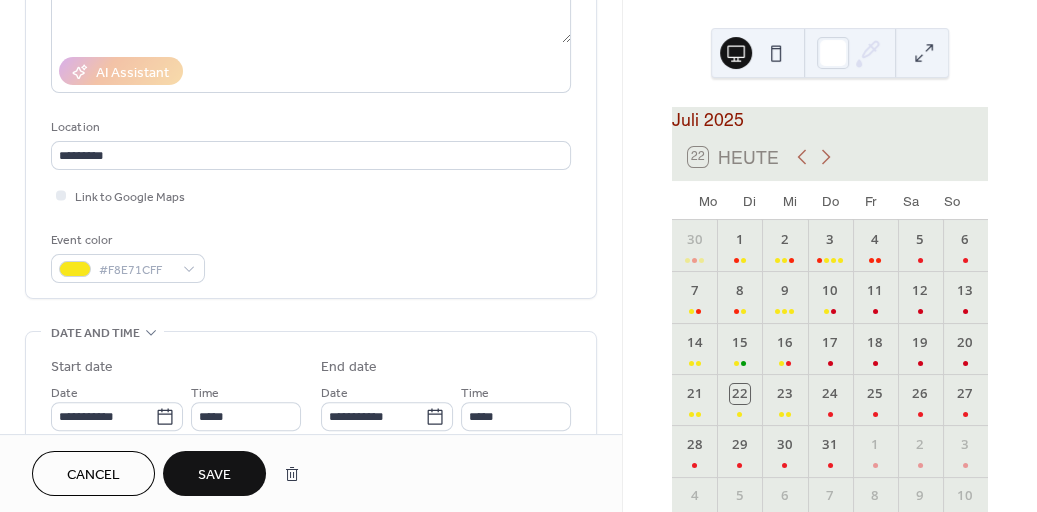 type on "*****" 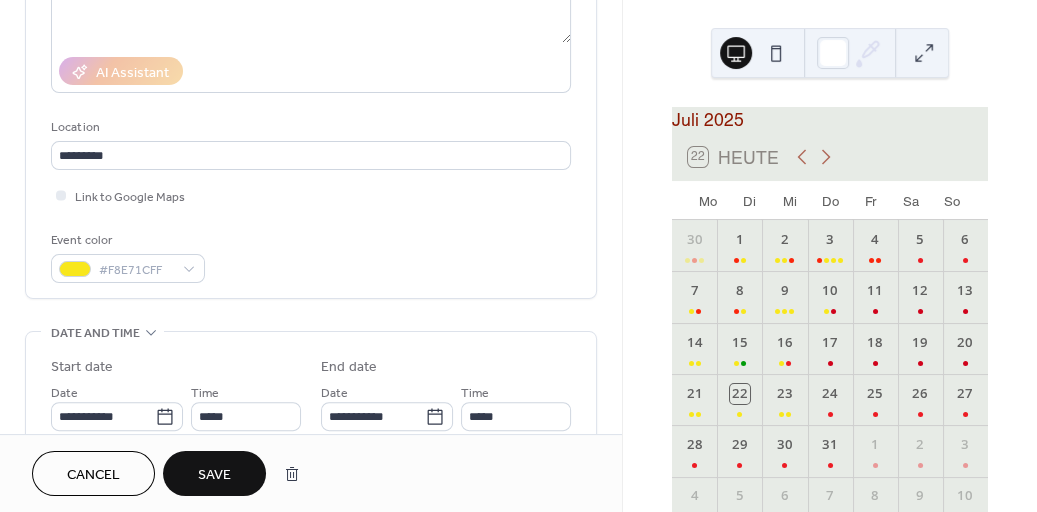 click on "Save" at bounding box center (214, 475) 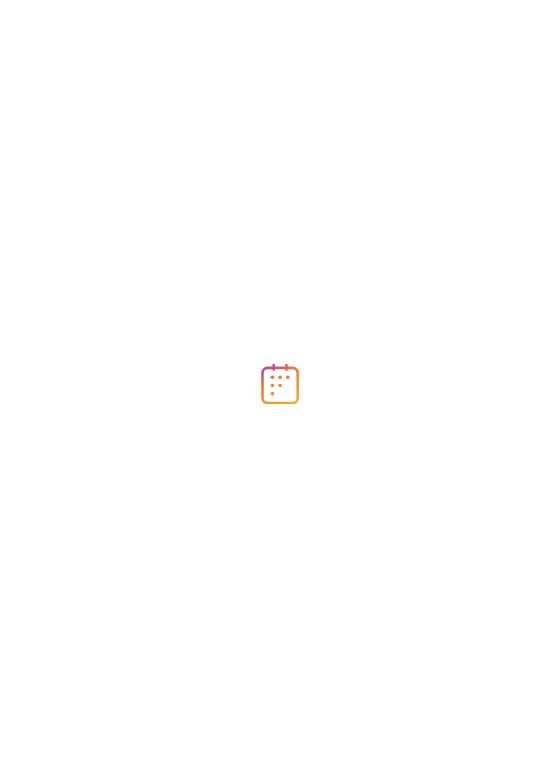 scroll, scrollTop: 0, scrollLeft: 0, axis: both 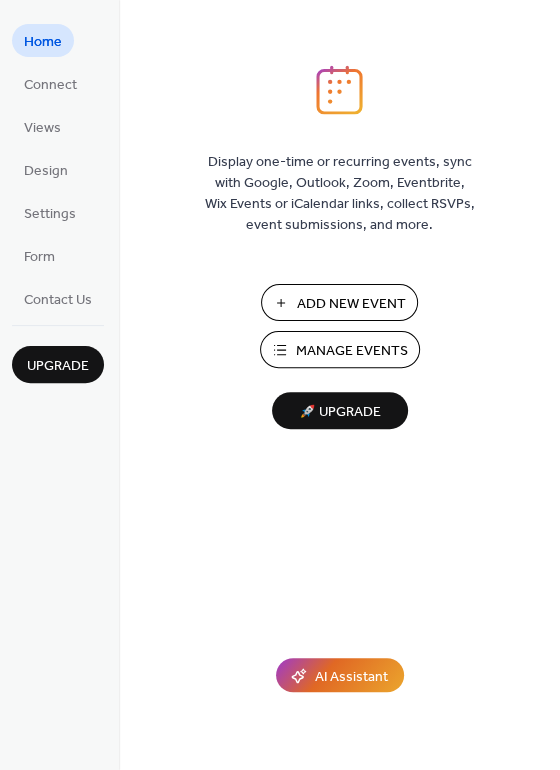click on "Manage Events" at bounding box center [352, 351] 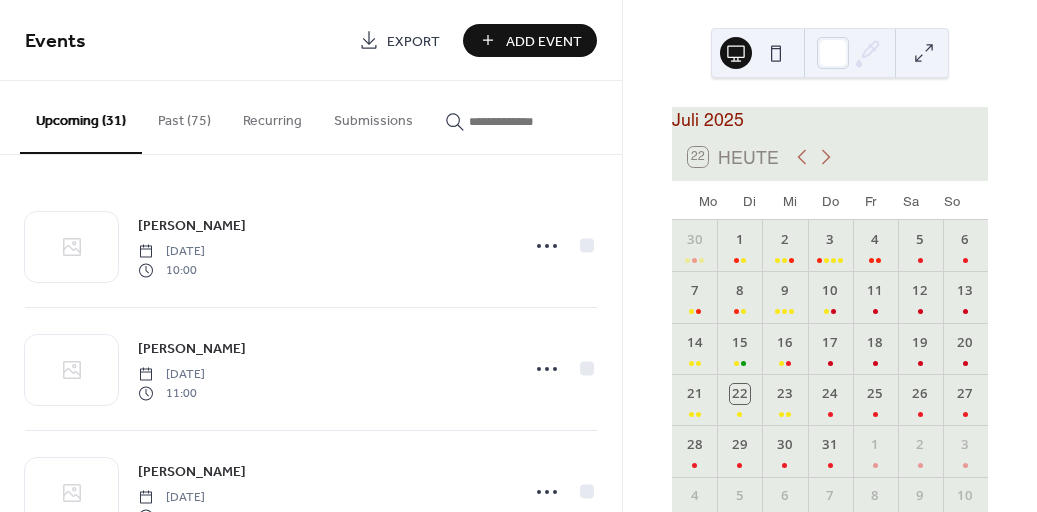 scroll, scrollTop: 0, scrollLeft: 0, axis: both 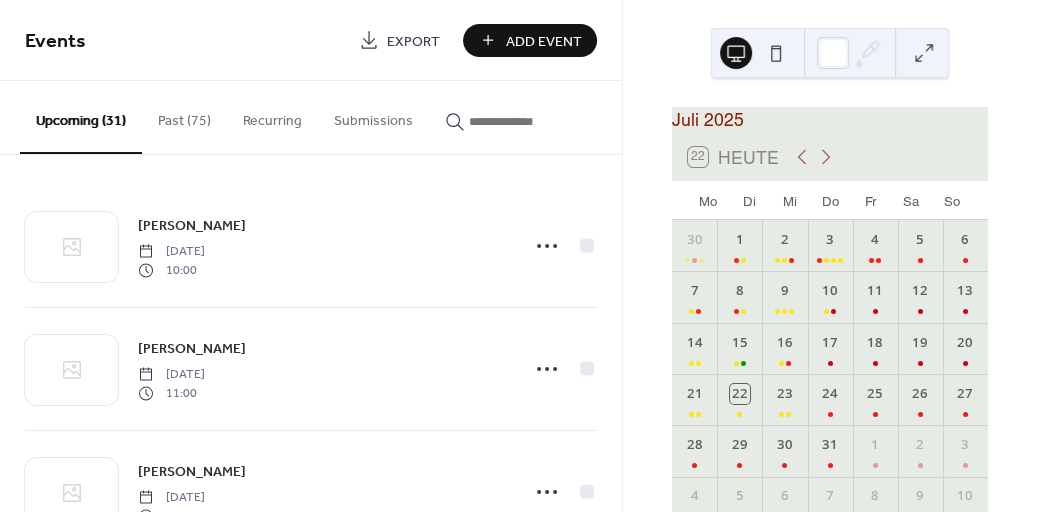 click at bounding box center [529, 121] 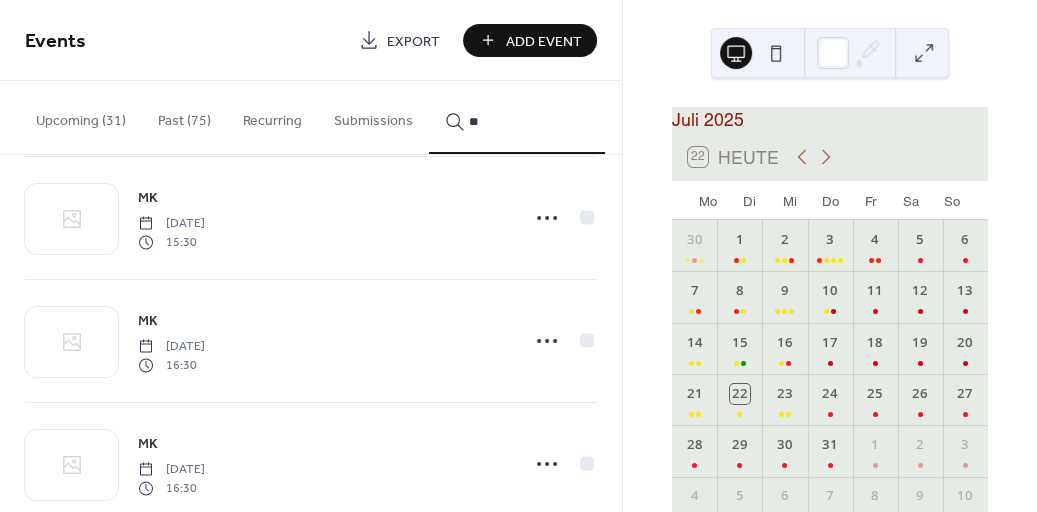 scroll, scrollTop: 394, scrollLeft: 0, axis: vertical 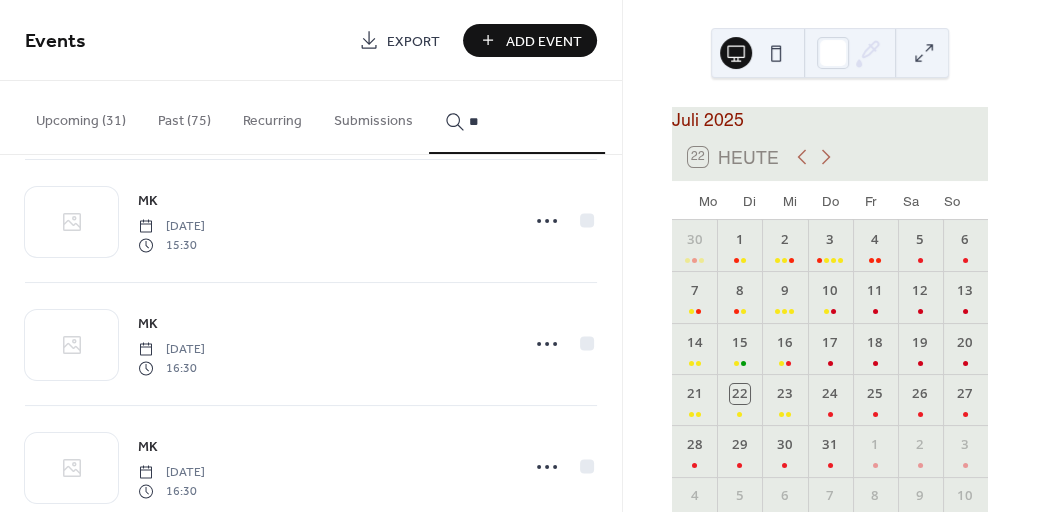 type on "**" 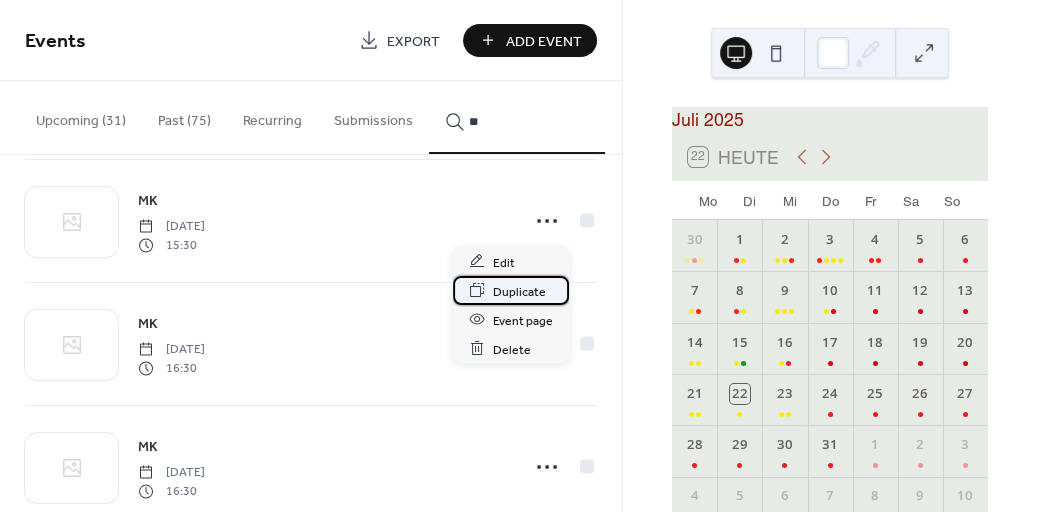 click on "Duplicate" at bounding box center (519, 291) 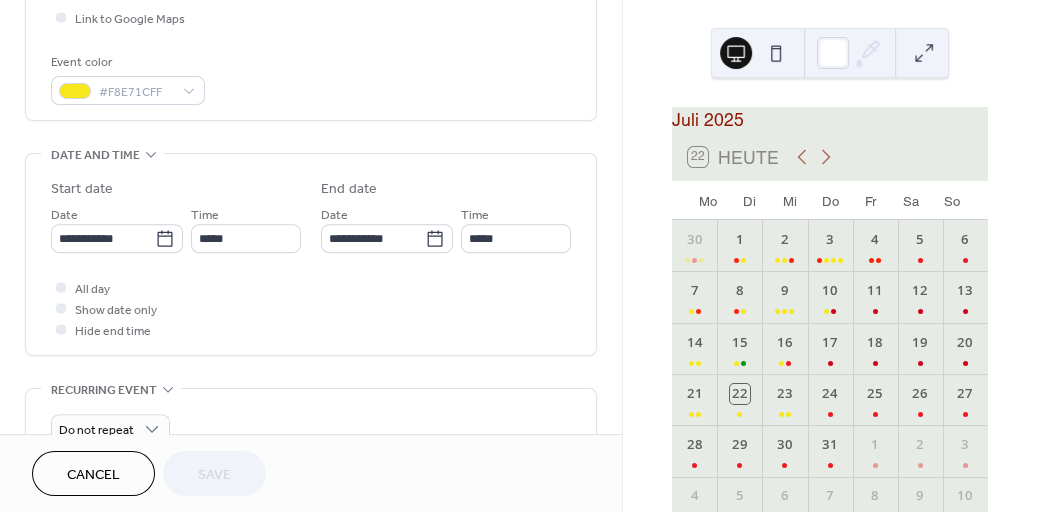 scroll, scrollTop: 500, scrollLeft: 0, axis: vertical 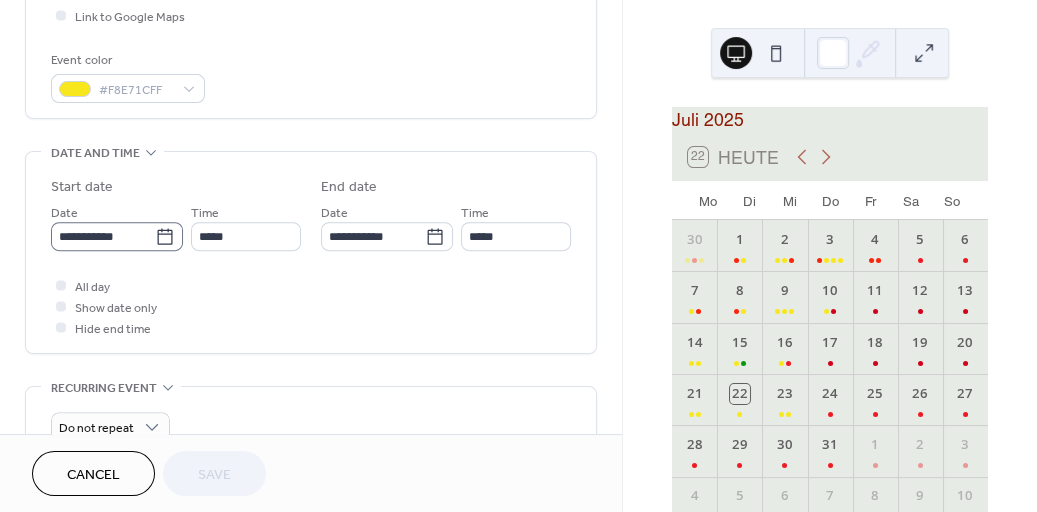 click 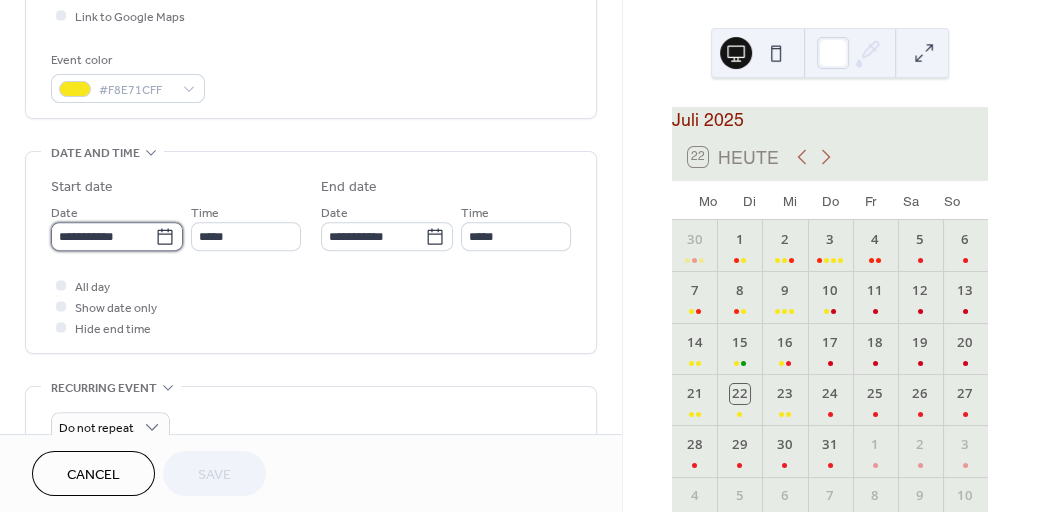 click on "**********" at bounding box center (103, 236) 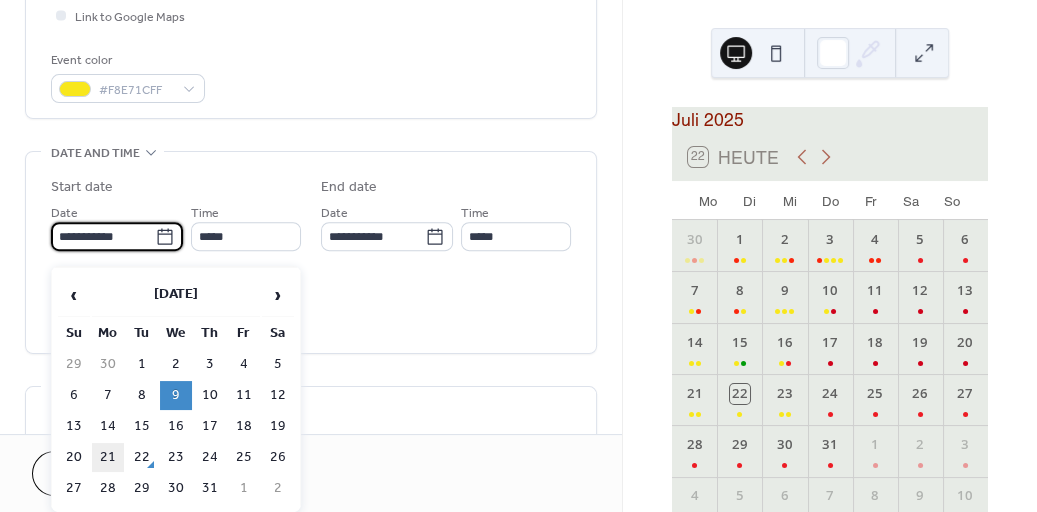 click on "21" at bounding box center (108, 457) 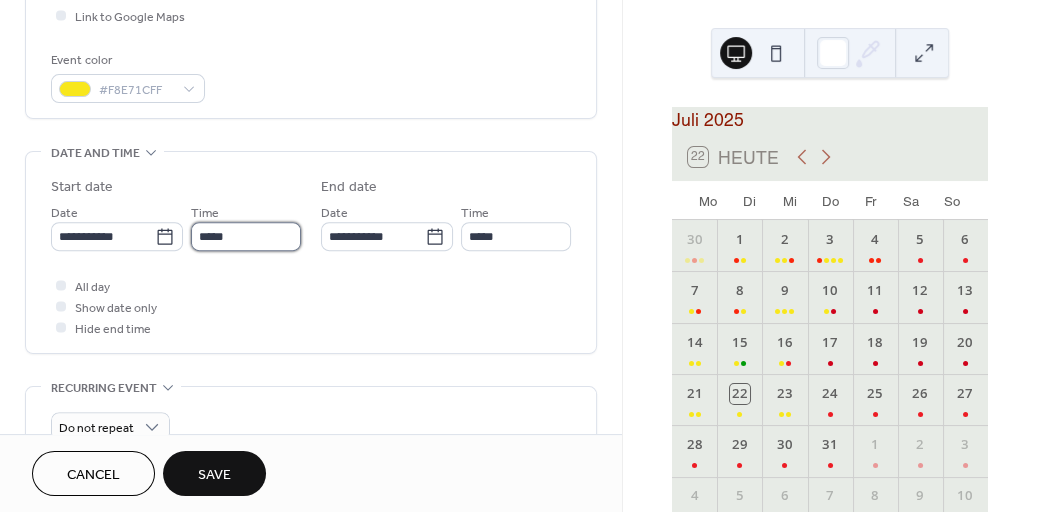 click on "*****" at bounding box center [246, 236] 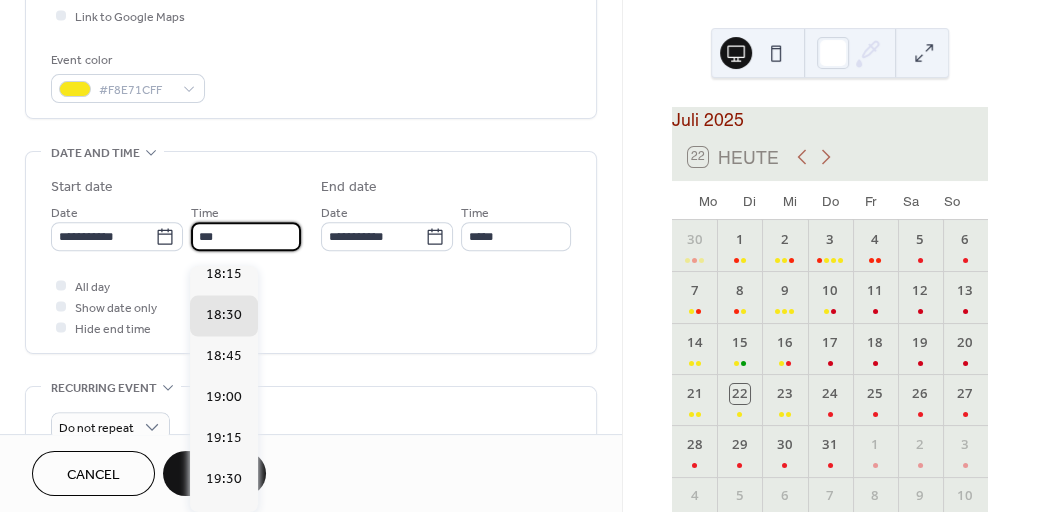 scroll, scrollTop: 2923, scrollLeft: 0, axis: vertical 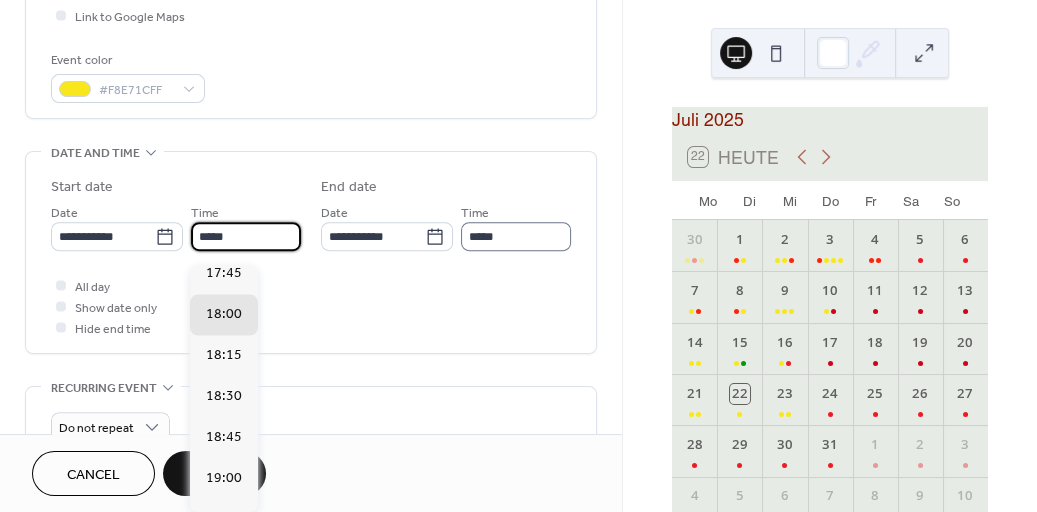 type on "*****" 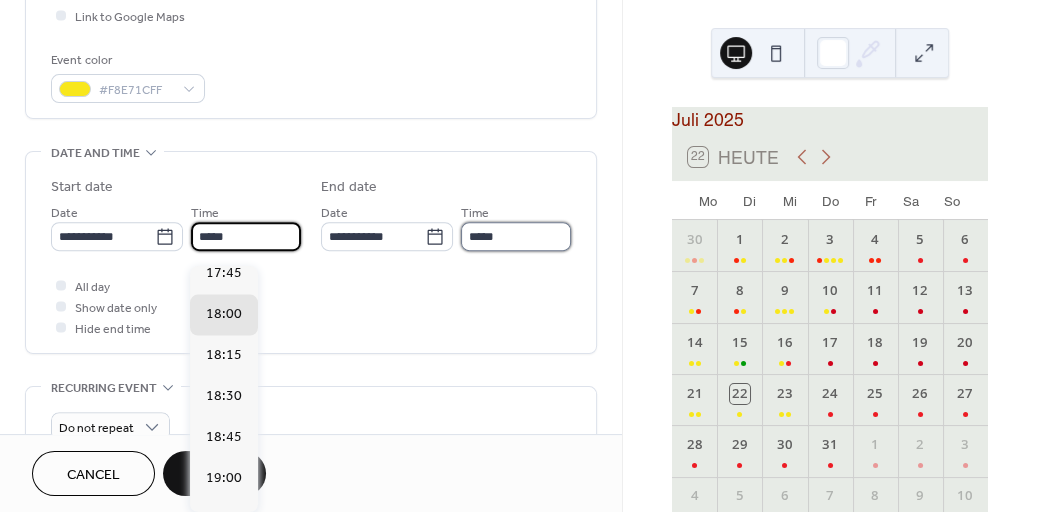click on "*****" at bounding box center [516, 236] 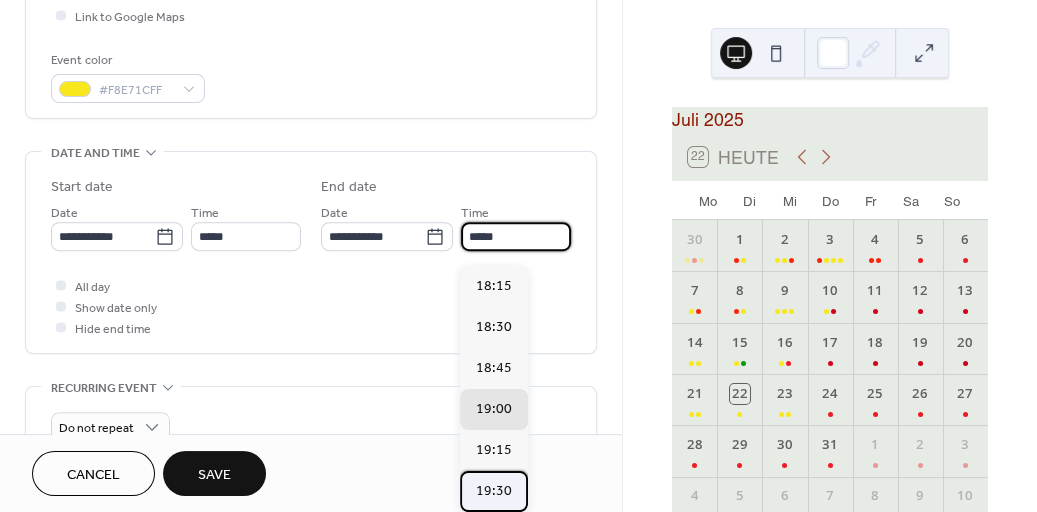 click on "19:30" at bounding box center [494, 490] 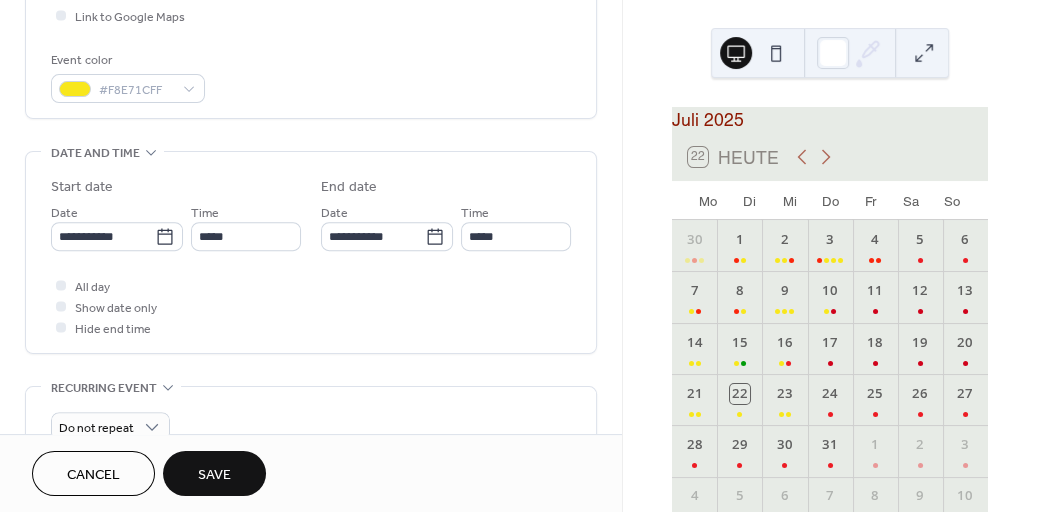 click on "Save" at bounding box center [214, 475] 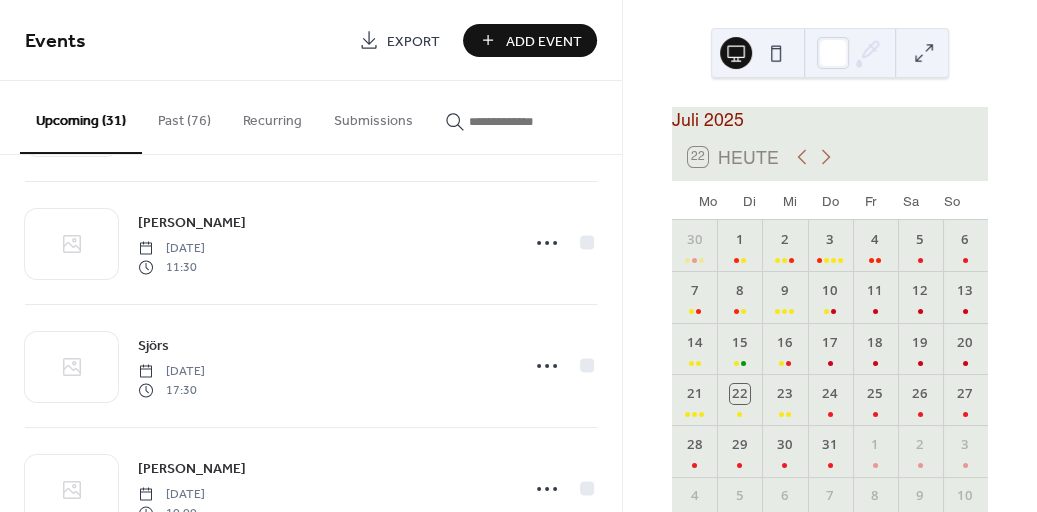 scroll, scrollTop: 0, scrollLeft: 0, axis: both 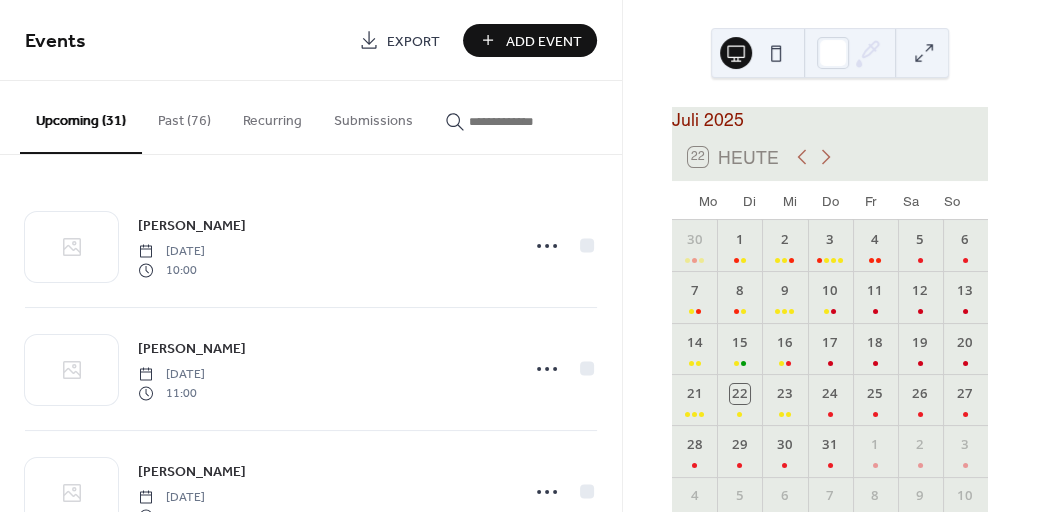 click at bounding box center [529, 121] 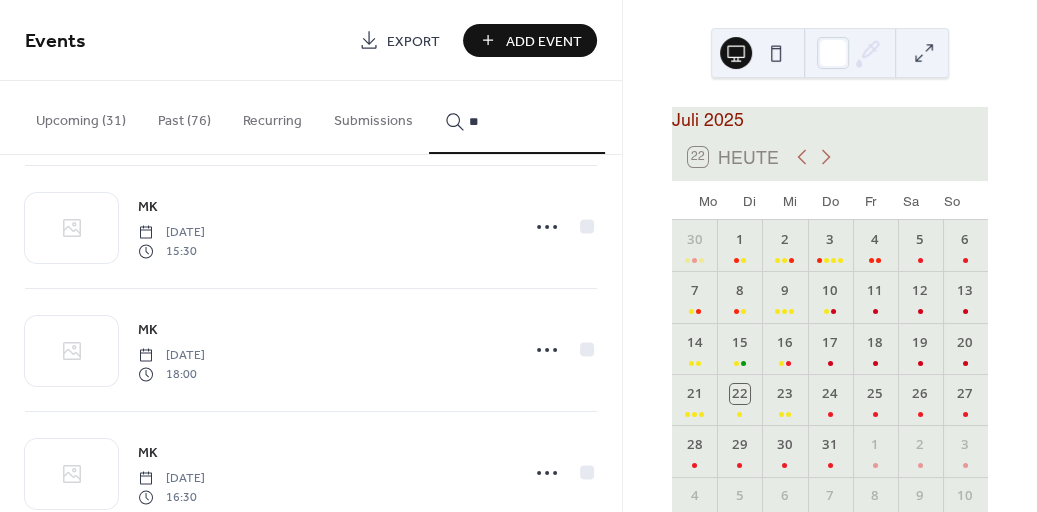 scroll, scrollTop: 391, scrollLeft: 0, axis: vertical 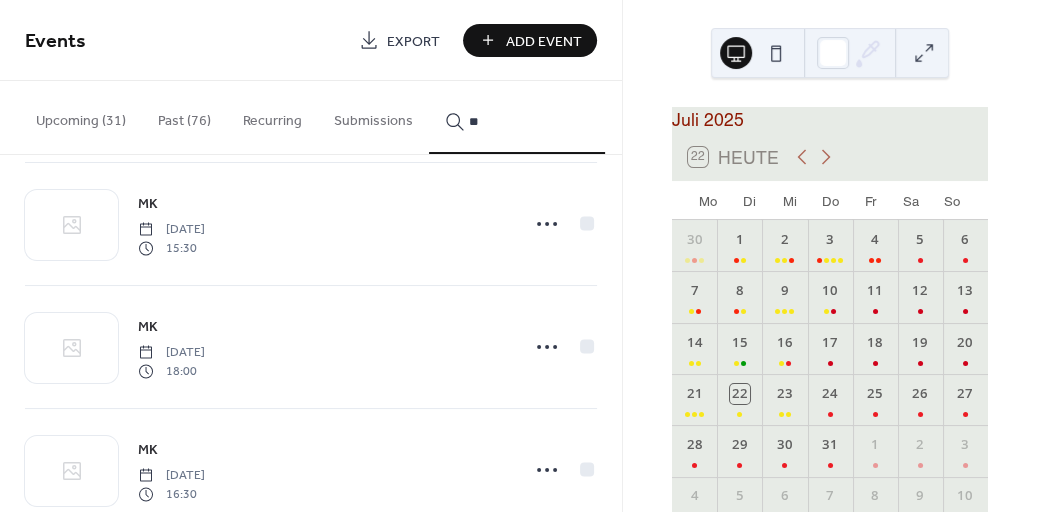 type on "**" 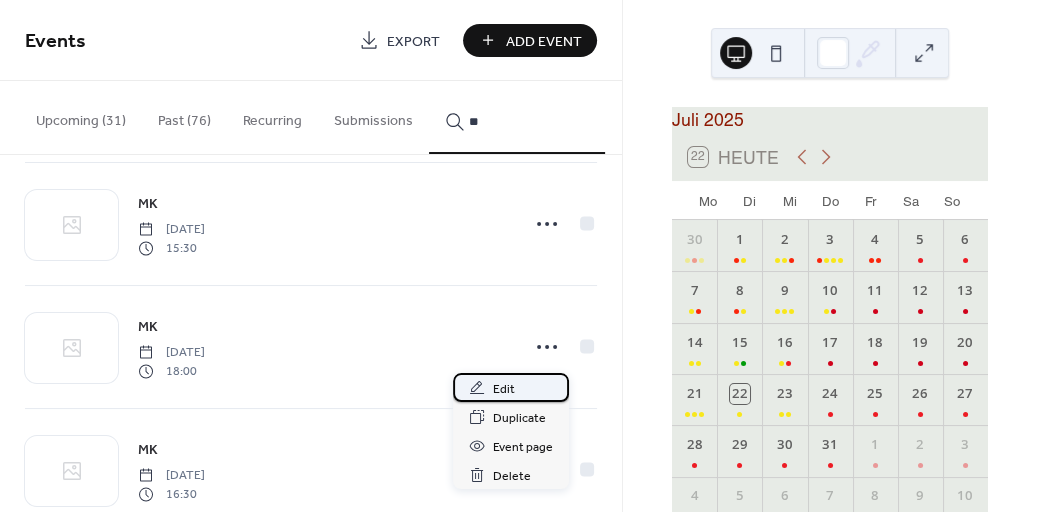 click on "Edit" at bounding box center [504, 389] 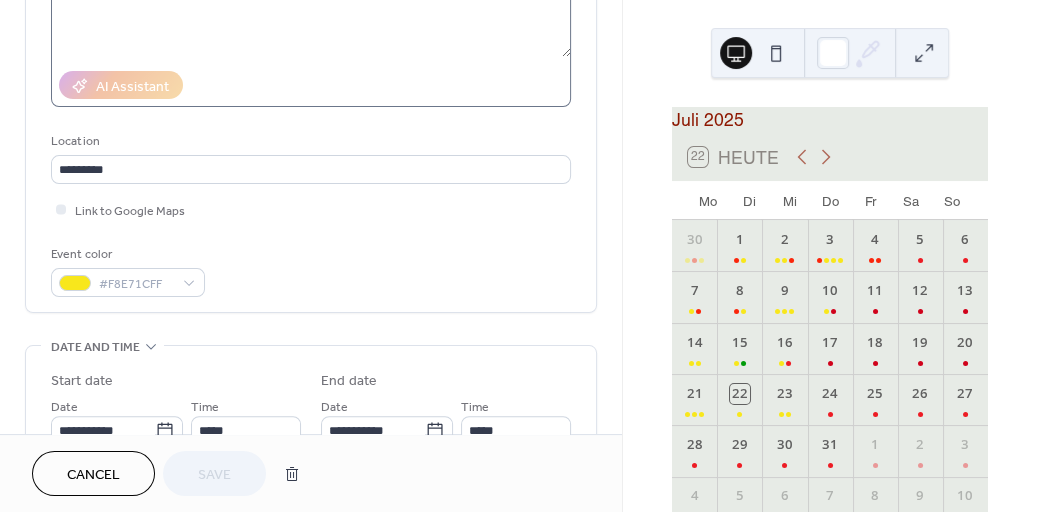 scroll, scrollTop: 389, scrollLeft: 0, axis: vertical 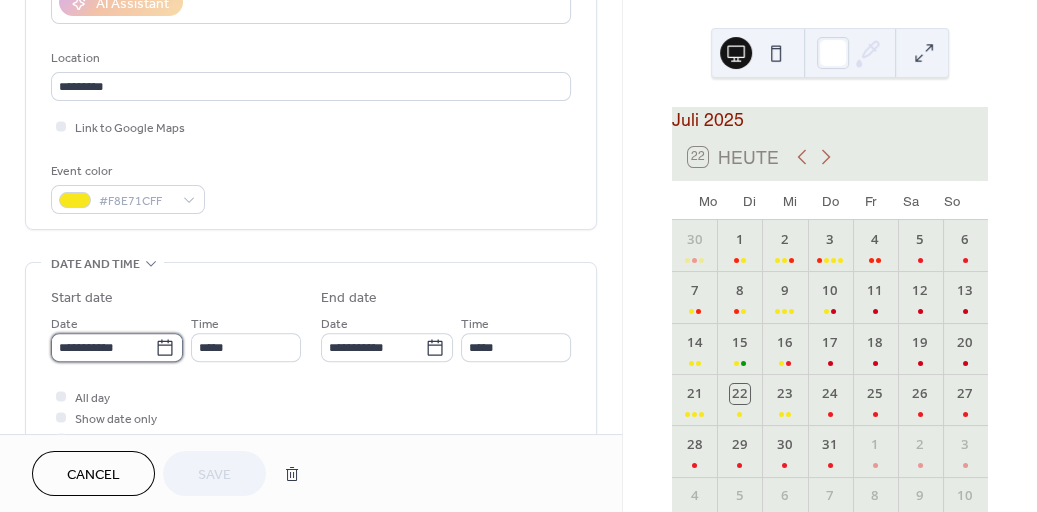 click on "**********" at bounding box center (103, 347) 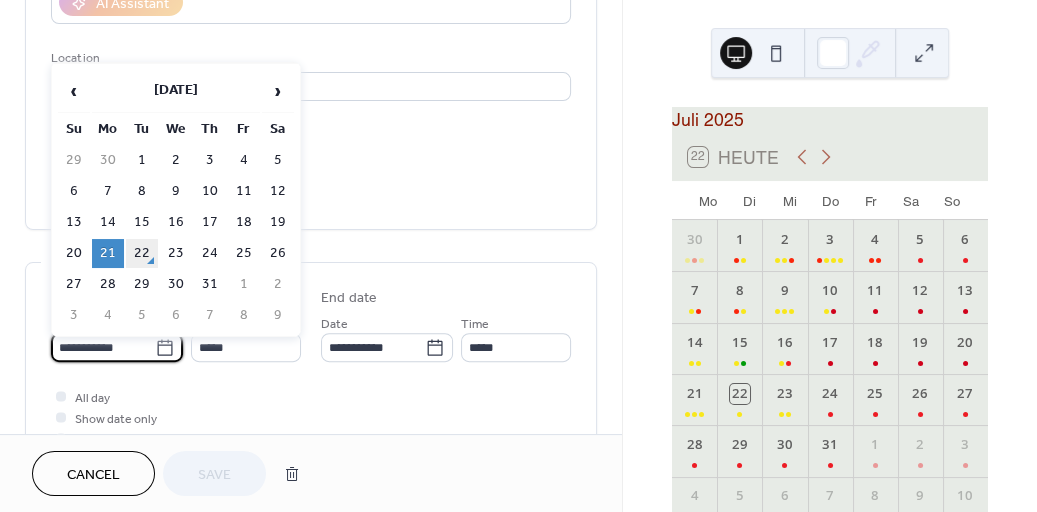 click on "22" at bounding box center (142, 253) 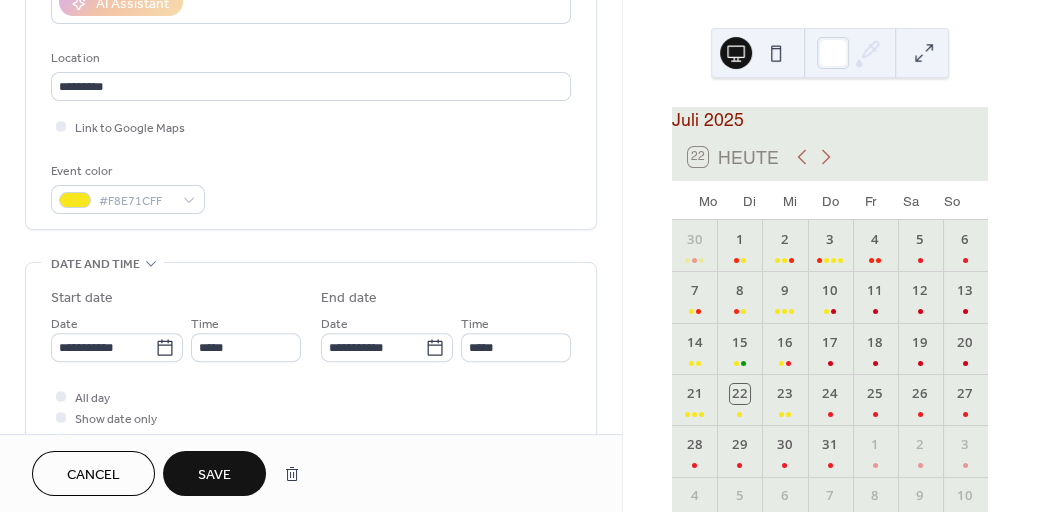 type on "**********" 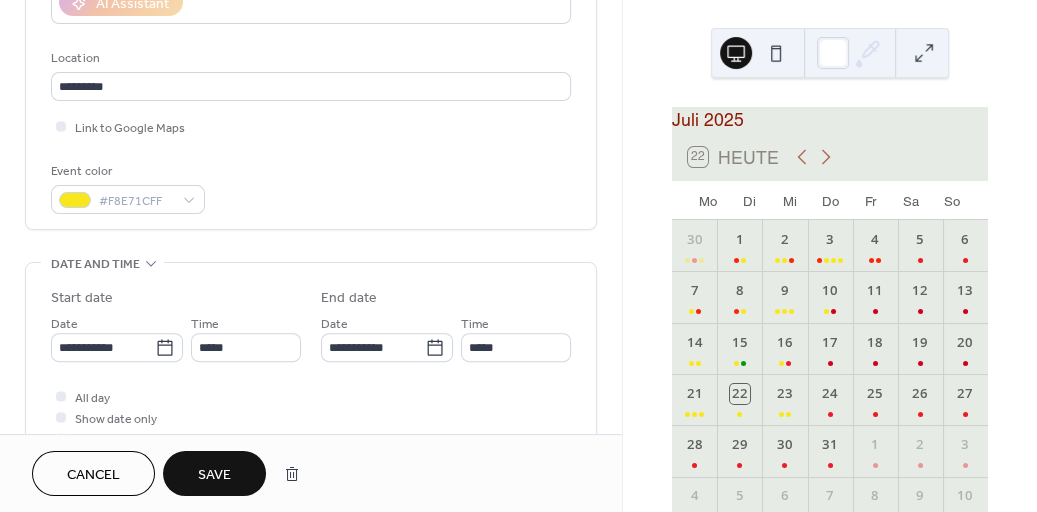 type on "**********" 